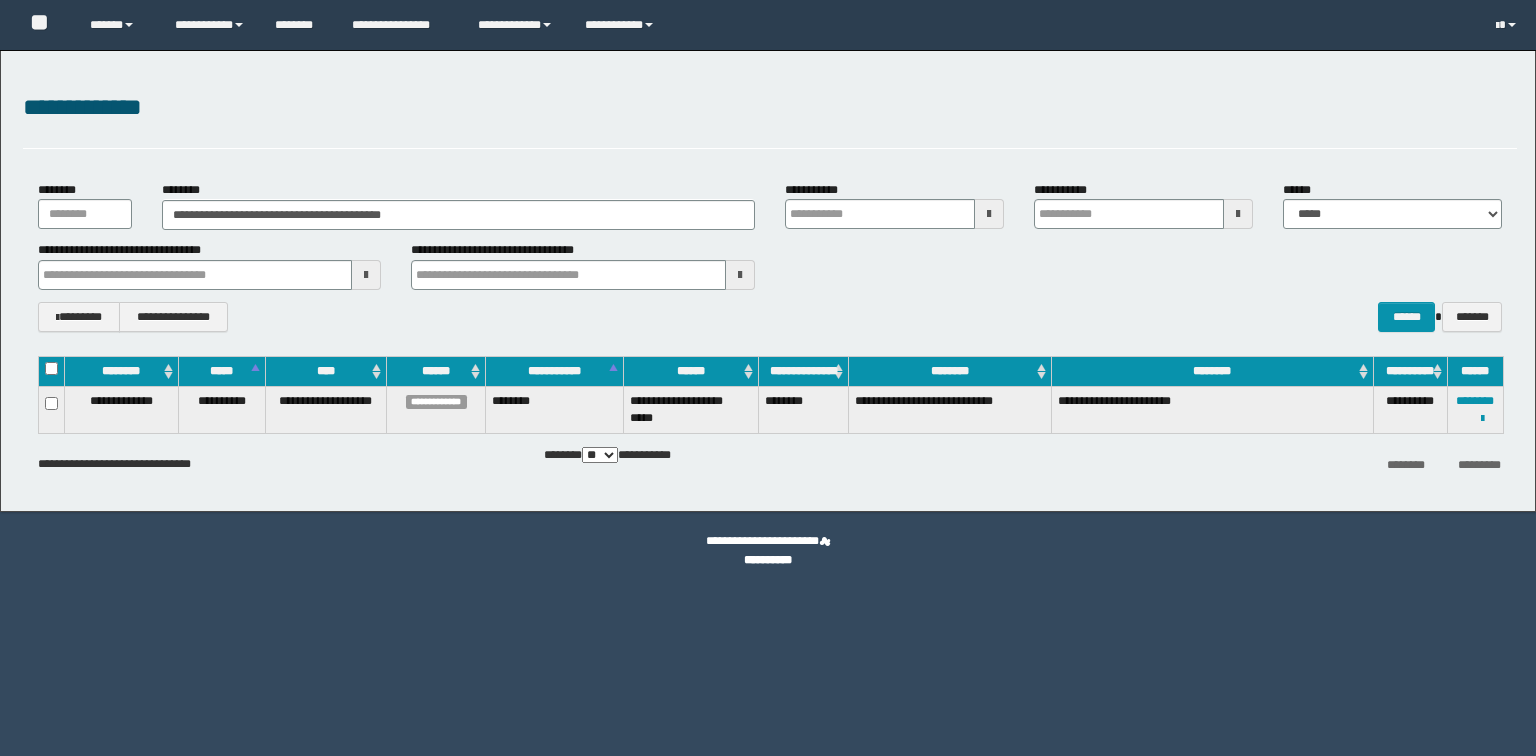 scroll, scrollTop: 0, scrollLeft: 0, axis: both 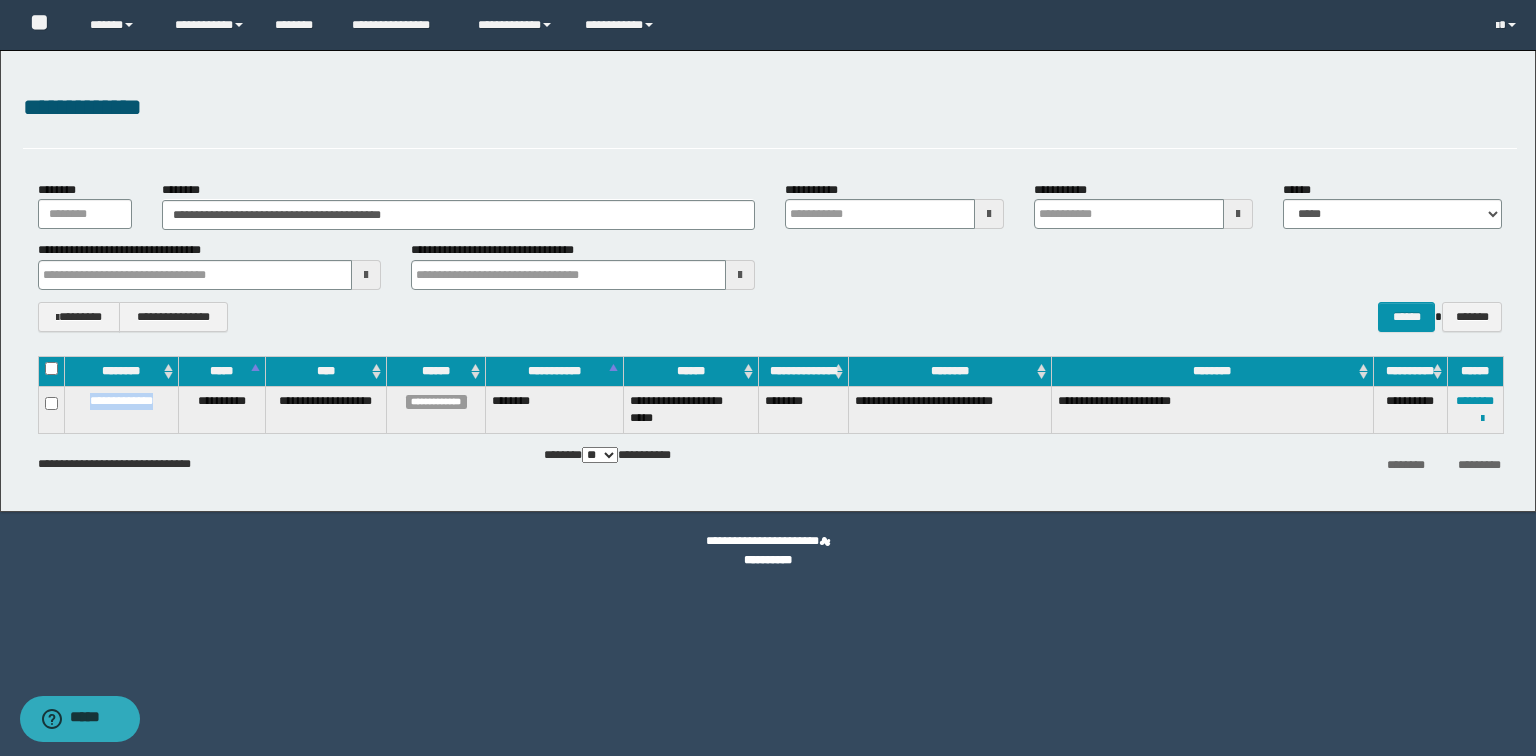 drag, startPoint x: 76, startPoint y: 398, endPoint x: 167, endPoint y: 400, distance: 91.02197 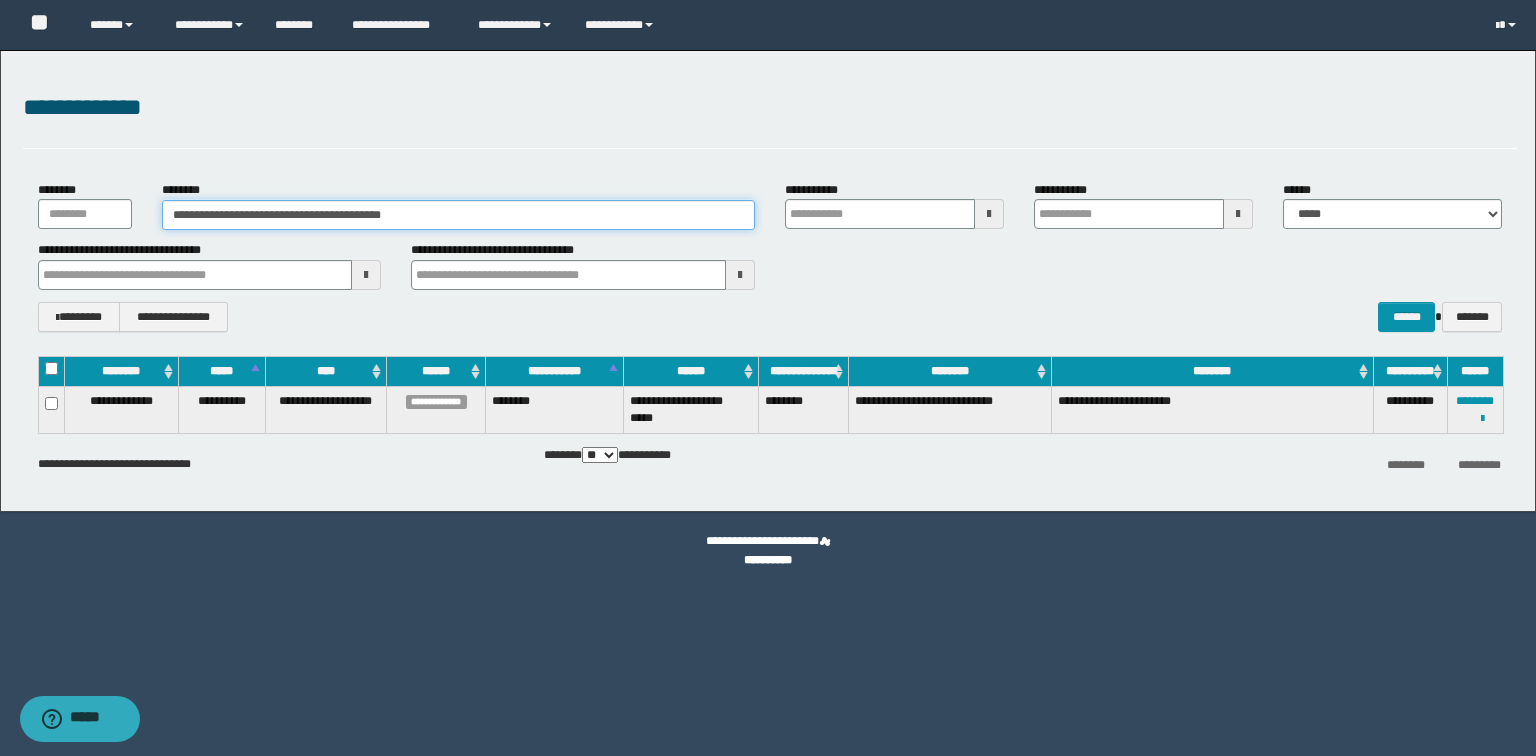 drag, startPoint x: 191, startPoint y: 212, endPoint x: 242, endPoint y: 212, distance: 51 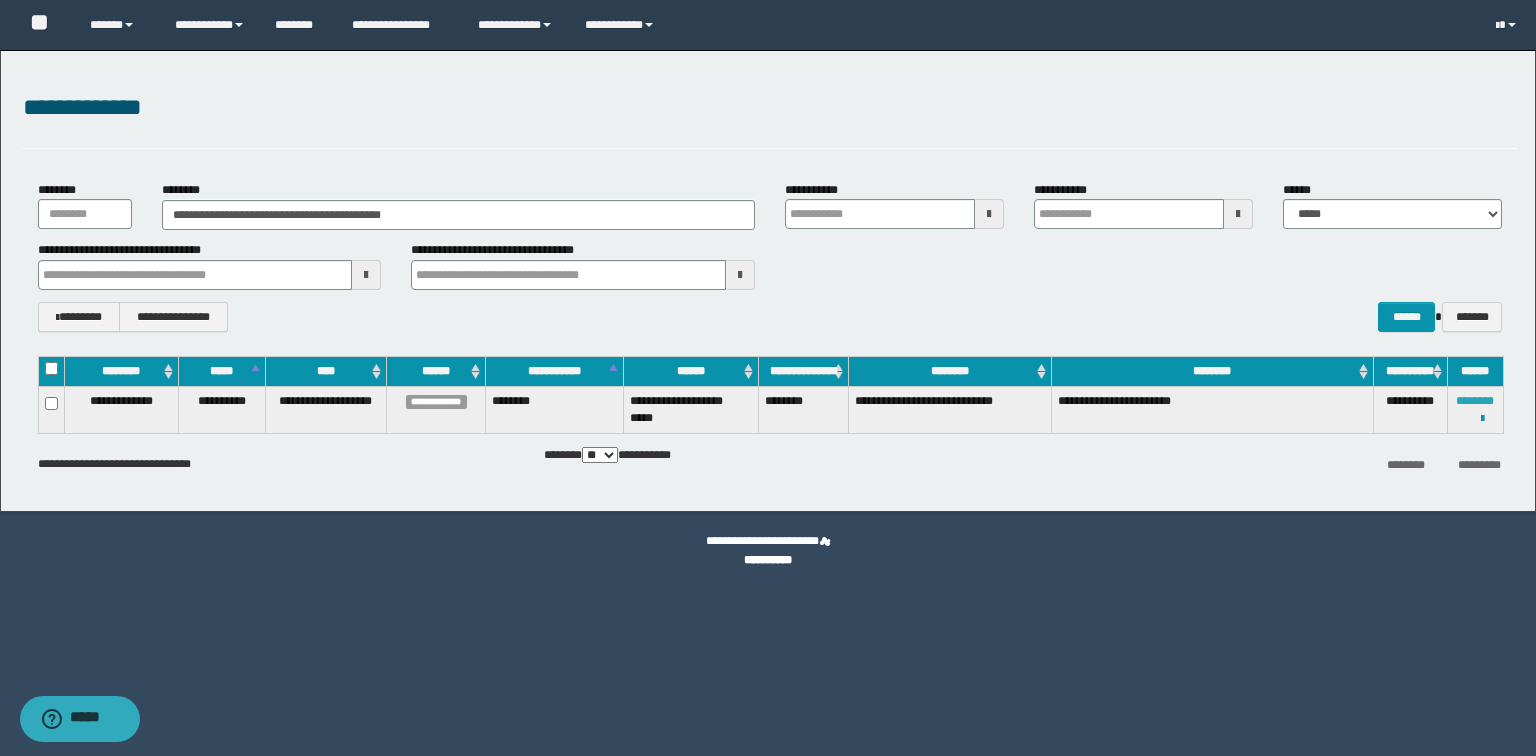click on "********" at bounding box center [1475, 401] 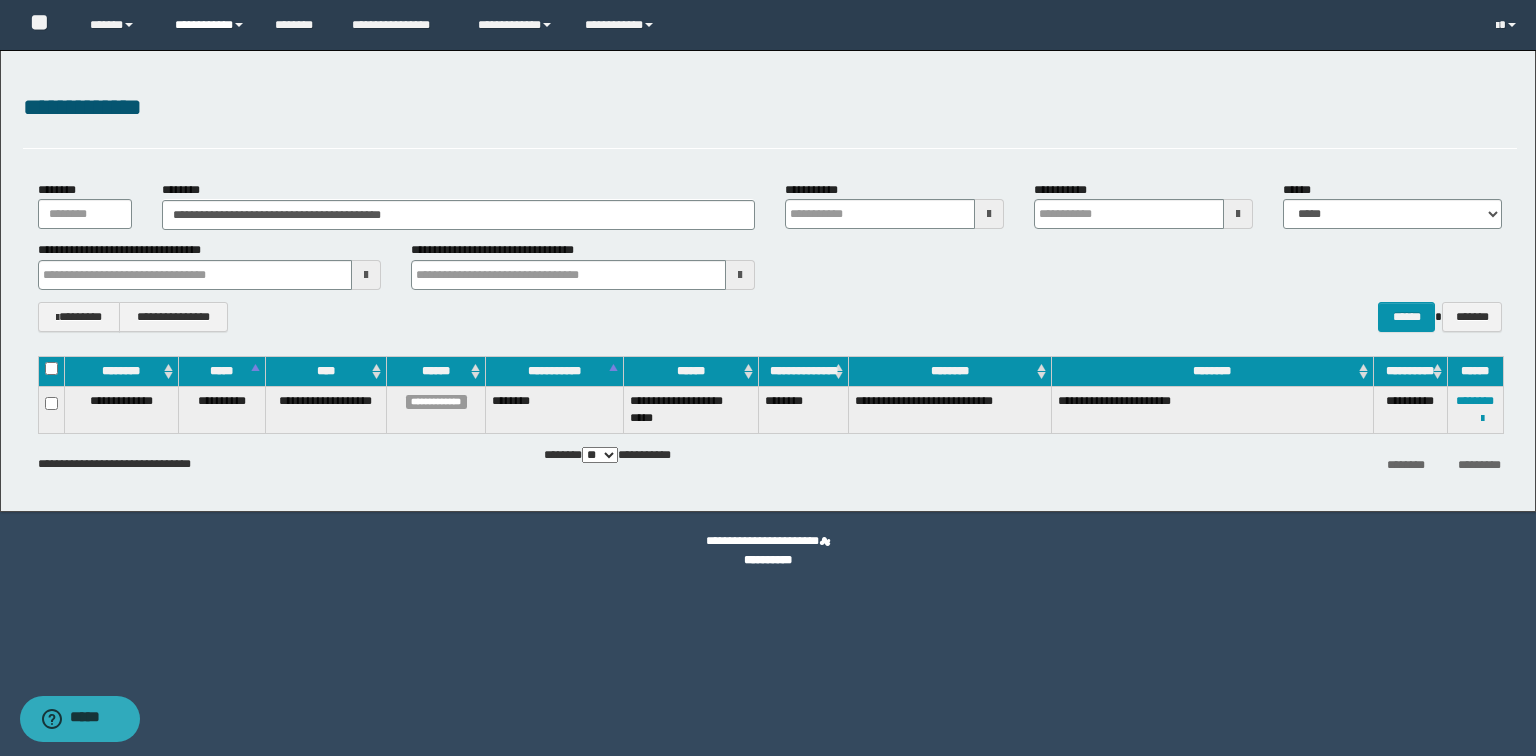 click on "**********" at bounding box center (210, 25) 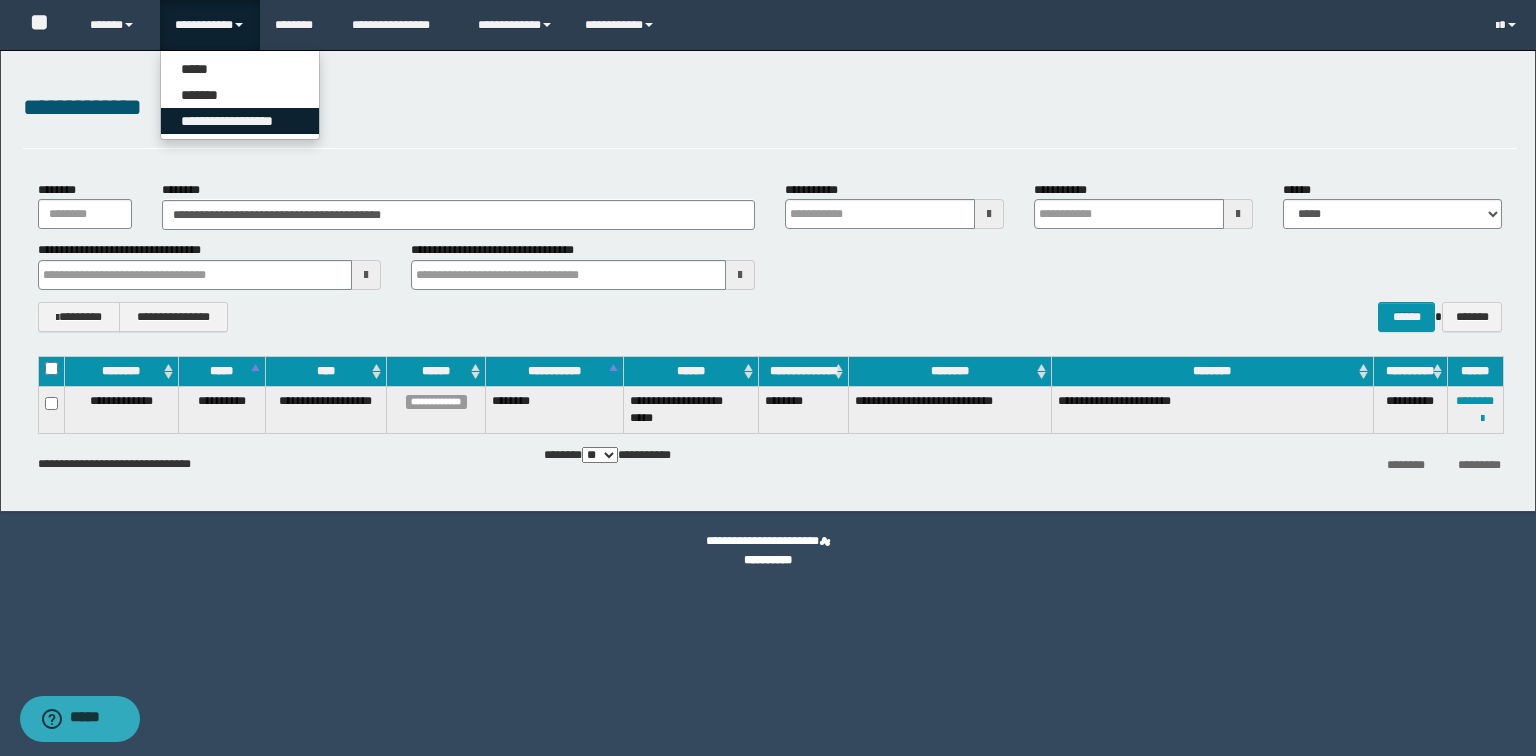 click on "**********" at bounding box center (240, 121) 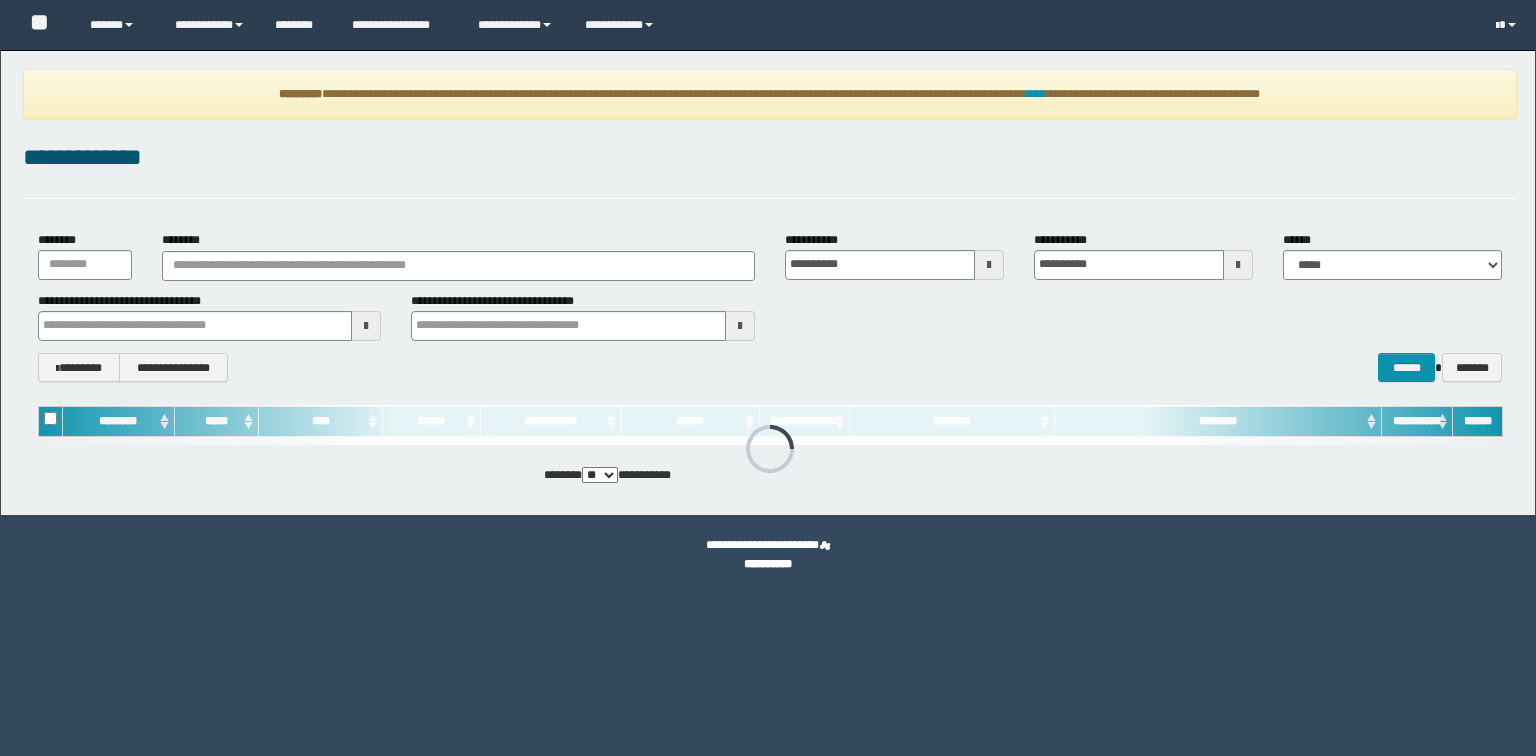 scroll, scrollTop: 0, scrollLeft: 0, axis: both 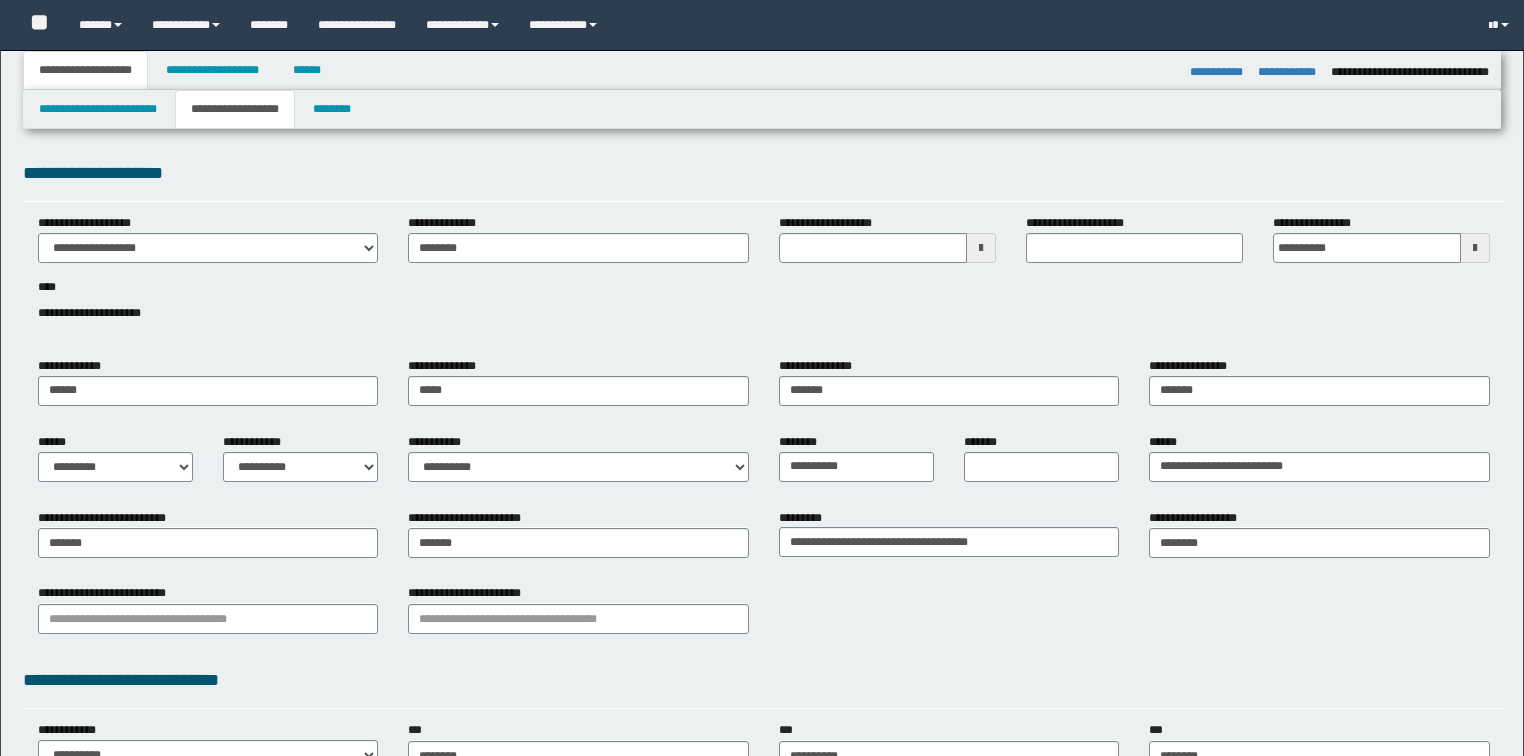 select on "*" 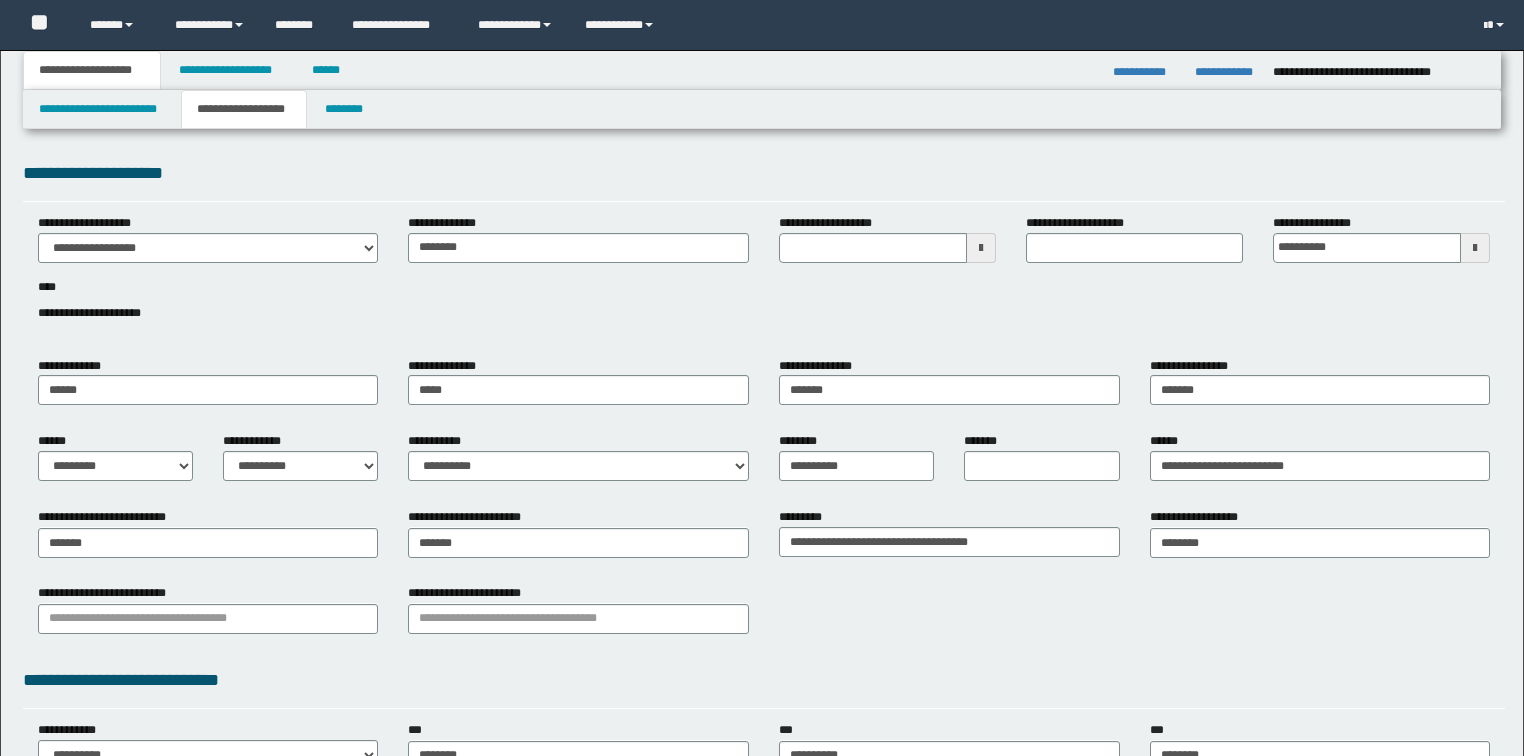 scroll, scrollTop: 0, scrollLeft: 0, axis: both 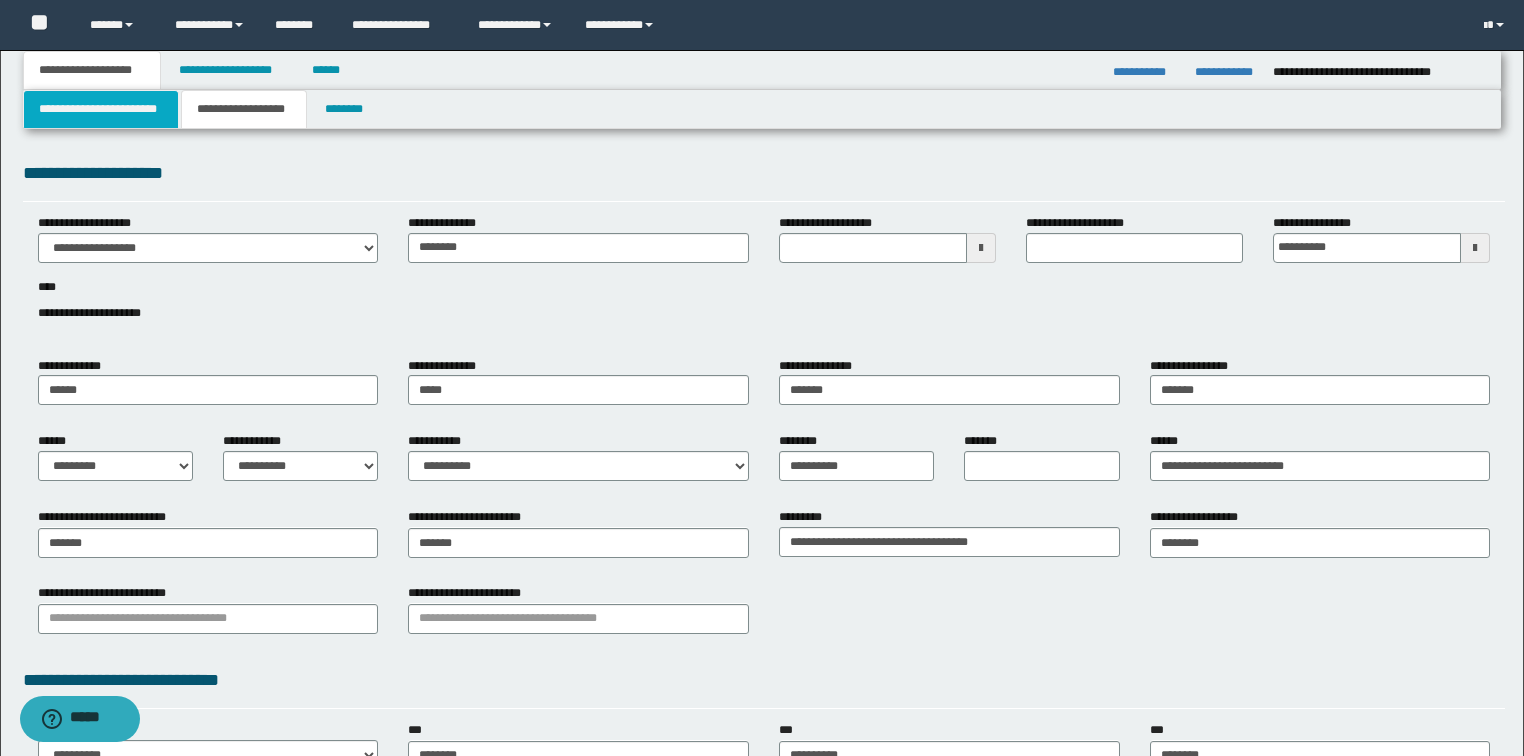 click on "**********" at bounding box center [101, 109] 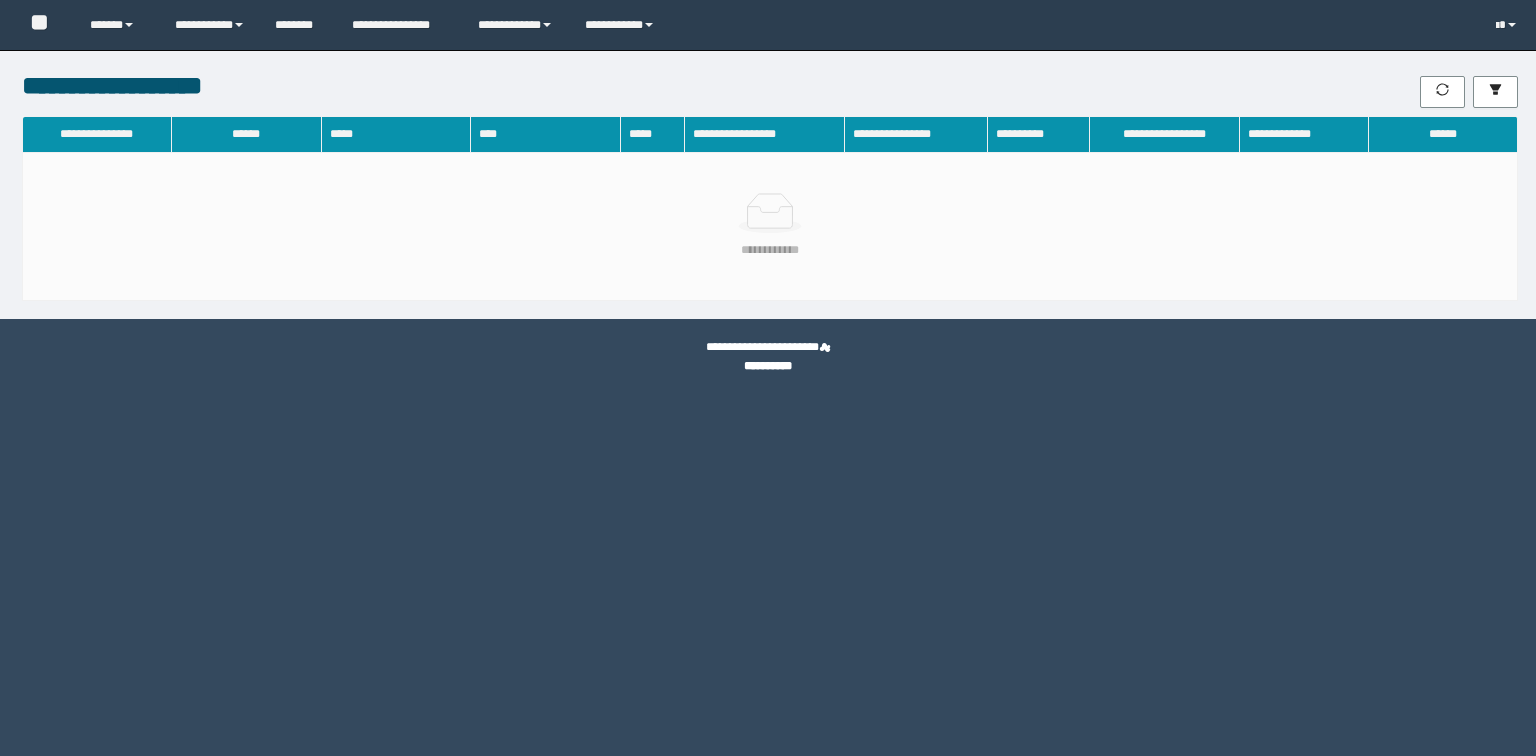 scroll, scrollTop: 0, scrollLeft: 0, axis: both 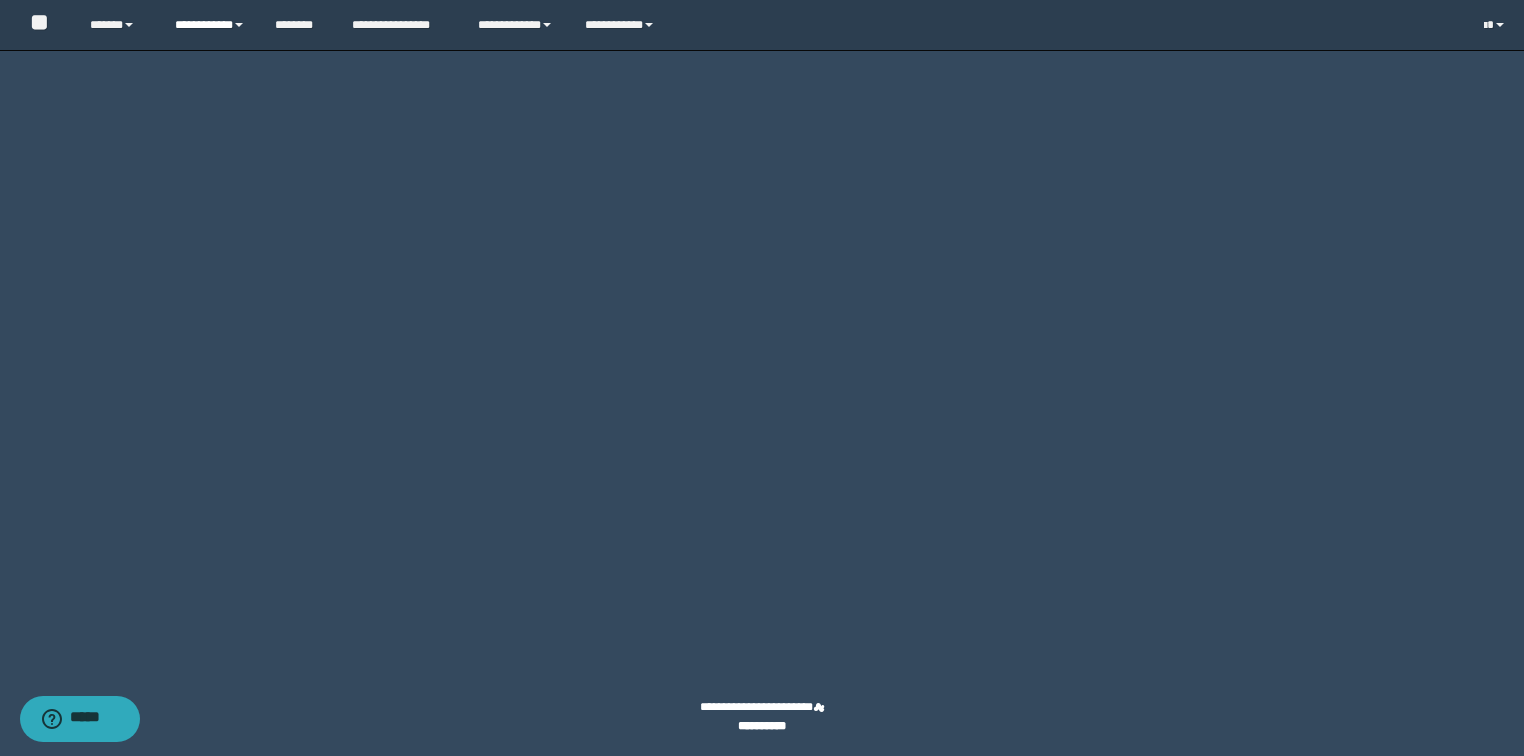 click on "**********" at bounding box center [210, 25] 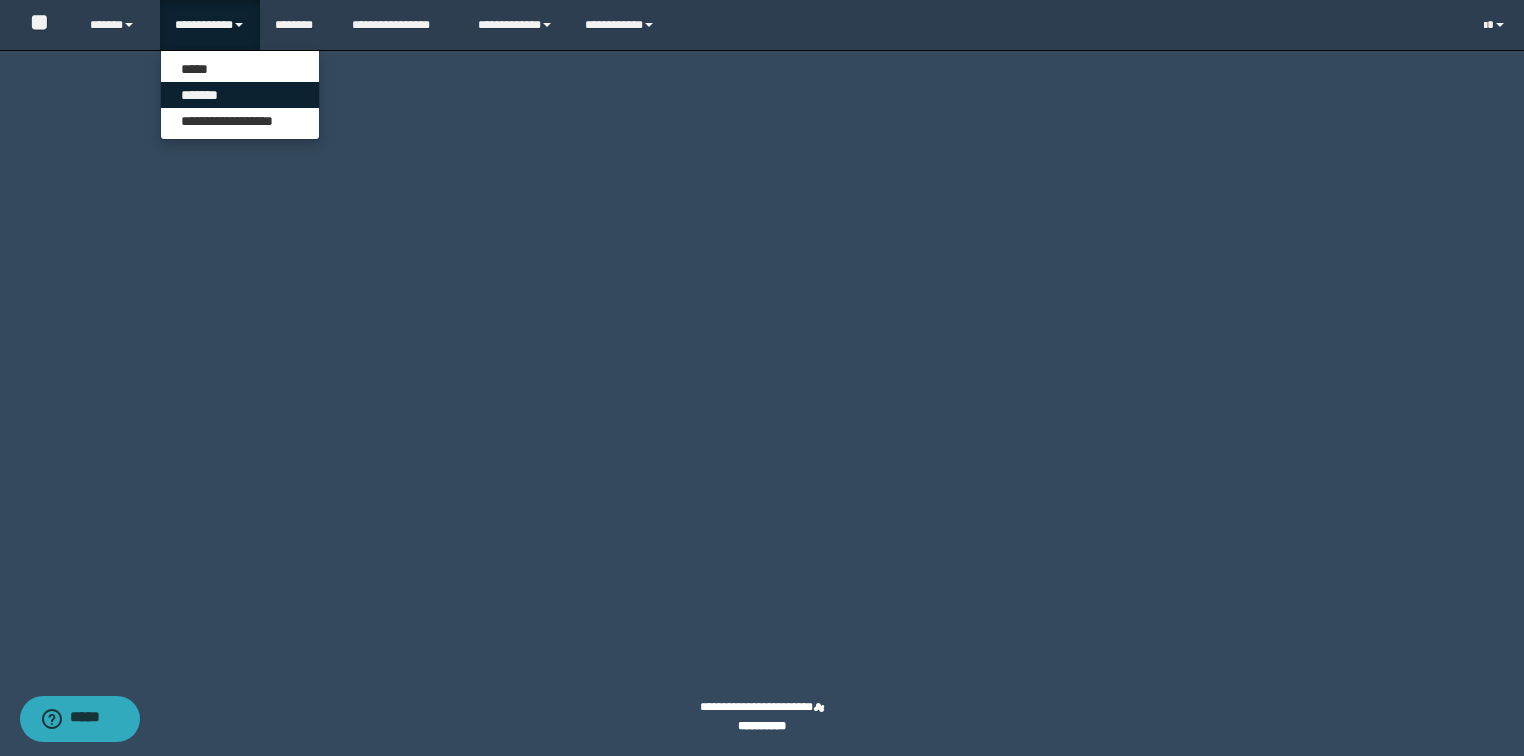 click on "*******" at bounding box center (240, 95) 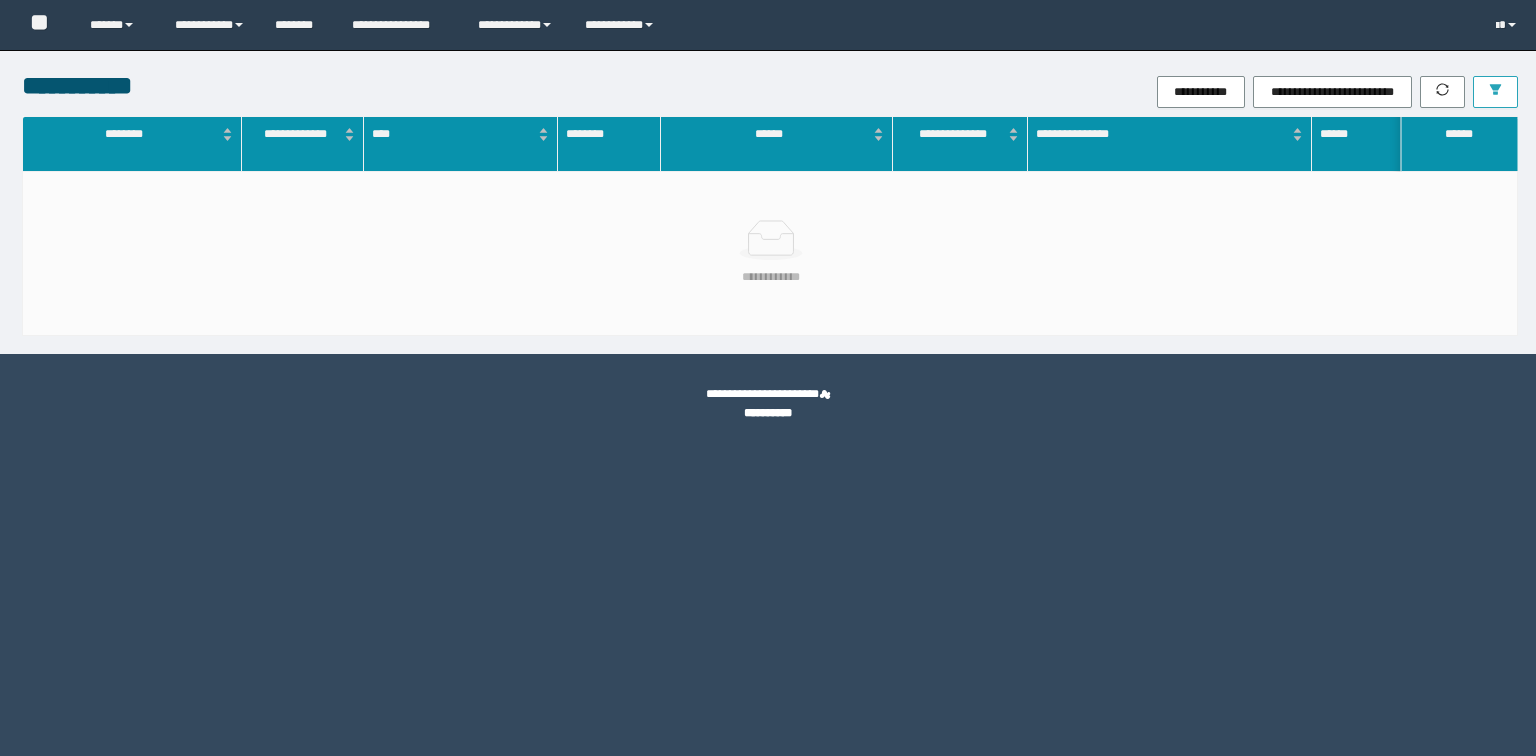 scroll, scrollTop: 0, scrollLeft: 0, axis: both 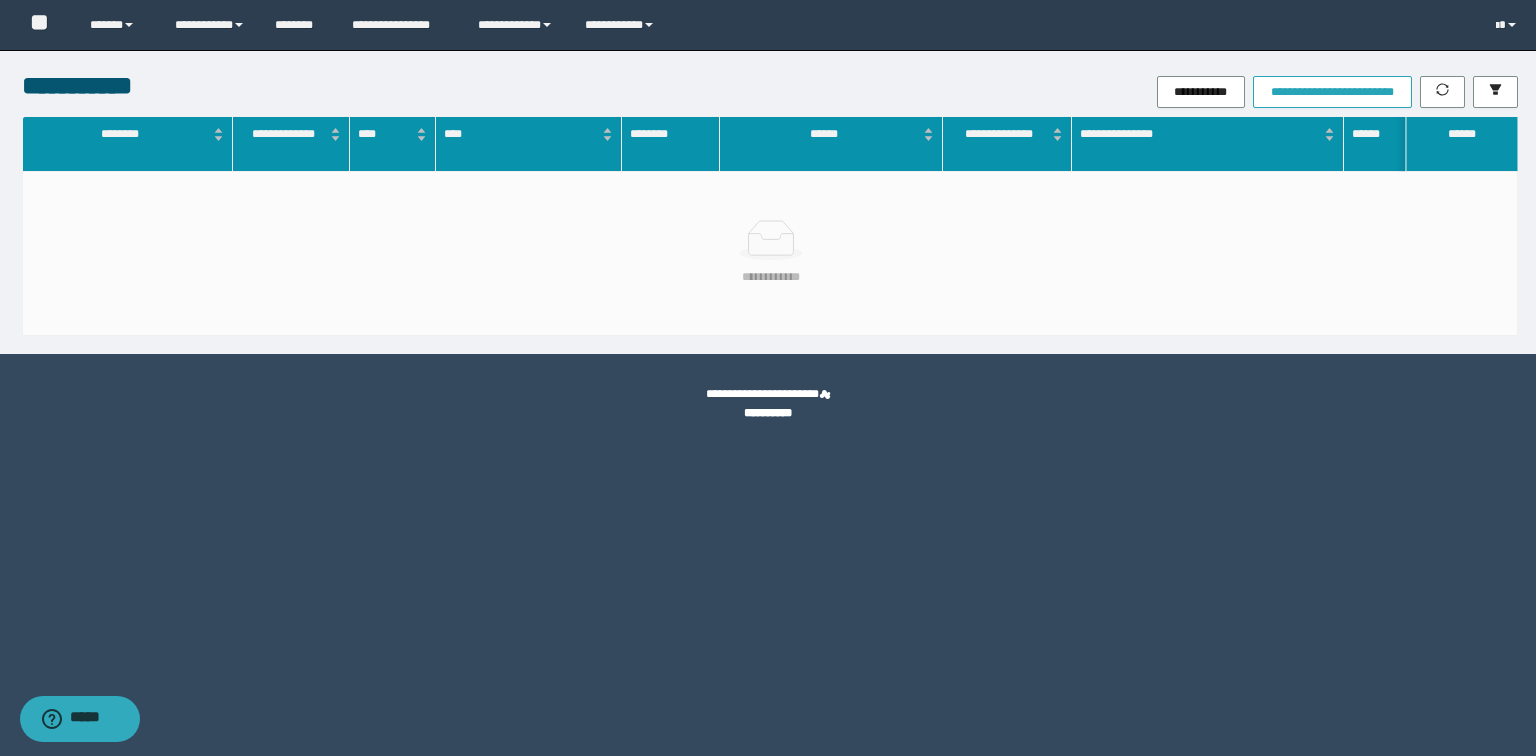click on "**********" at bounding box center [1332, 92] 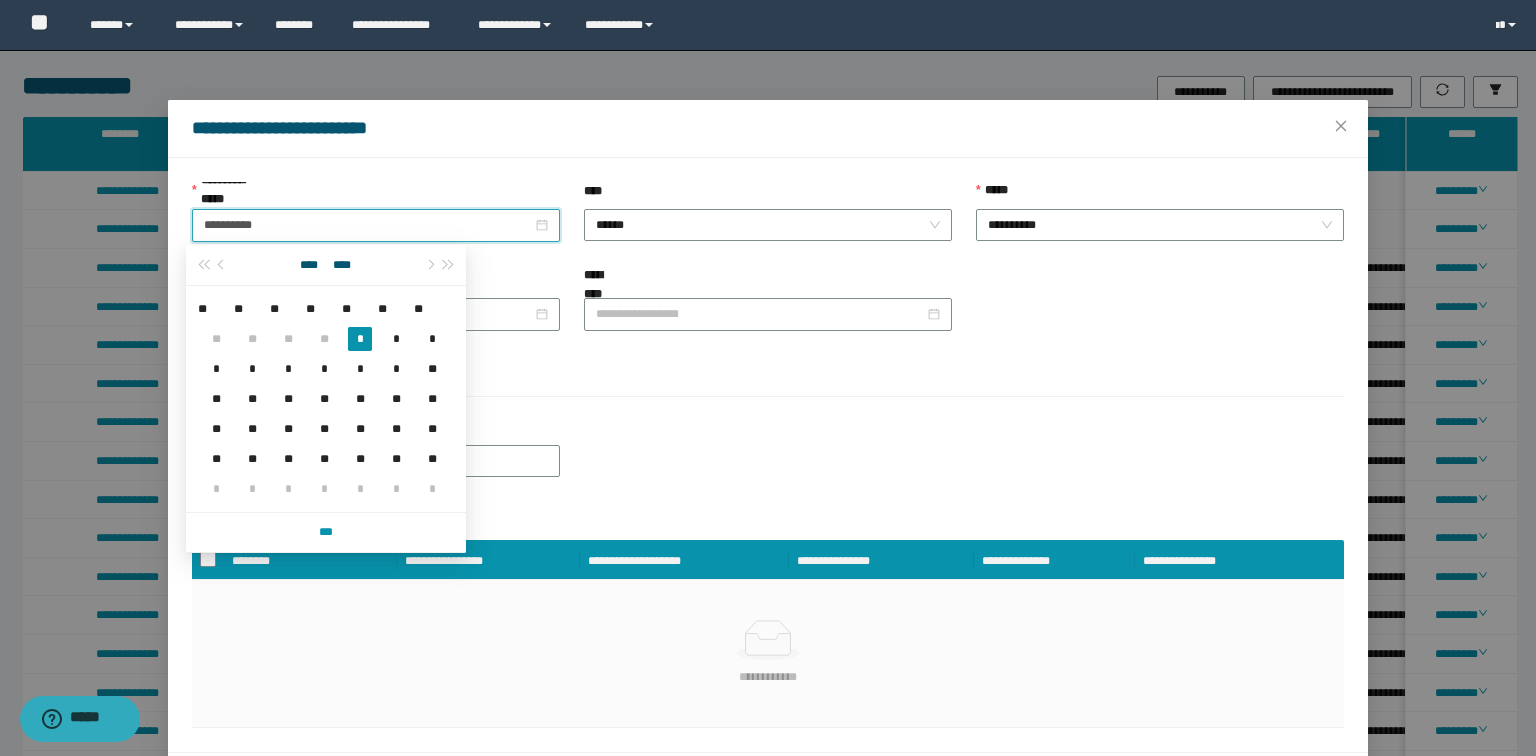 drag, startPoint x: 291, startPoint y: 224, endPoint x: 0, endPoint y: 249, distance: 292.0719 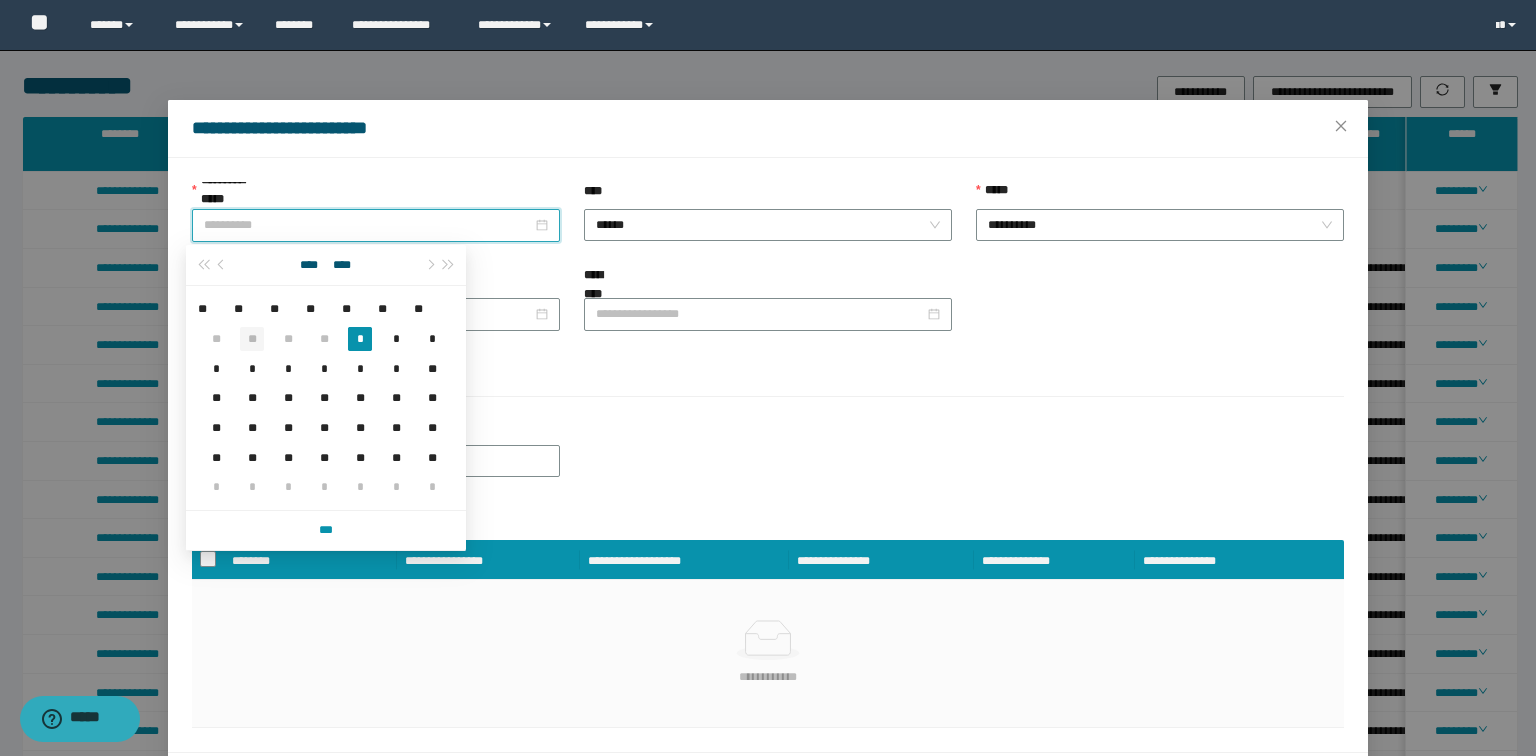 type on "**********" 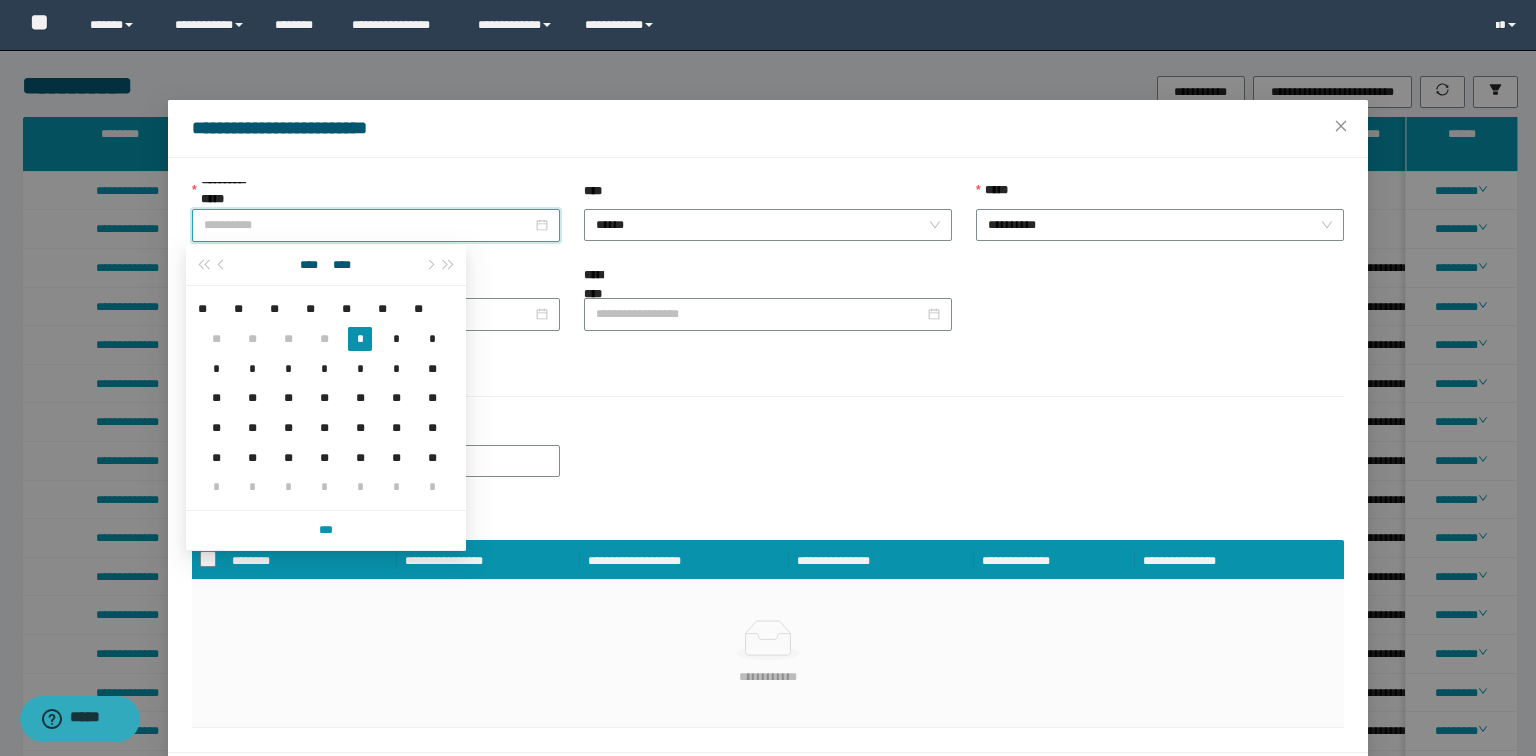 click on "**" at bounding box center [252, 339] 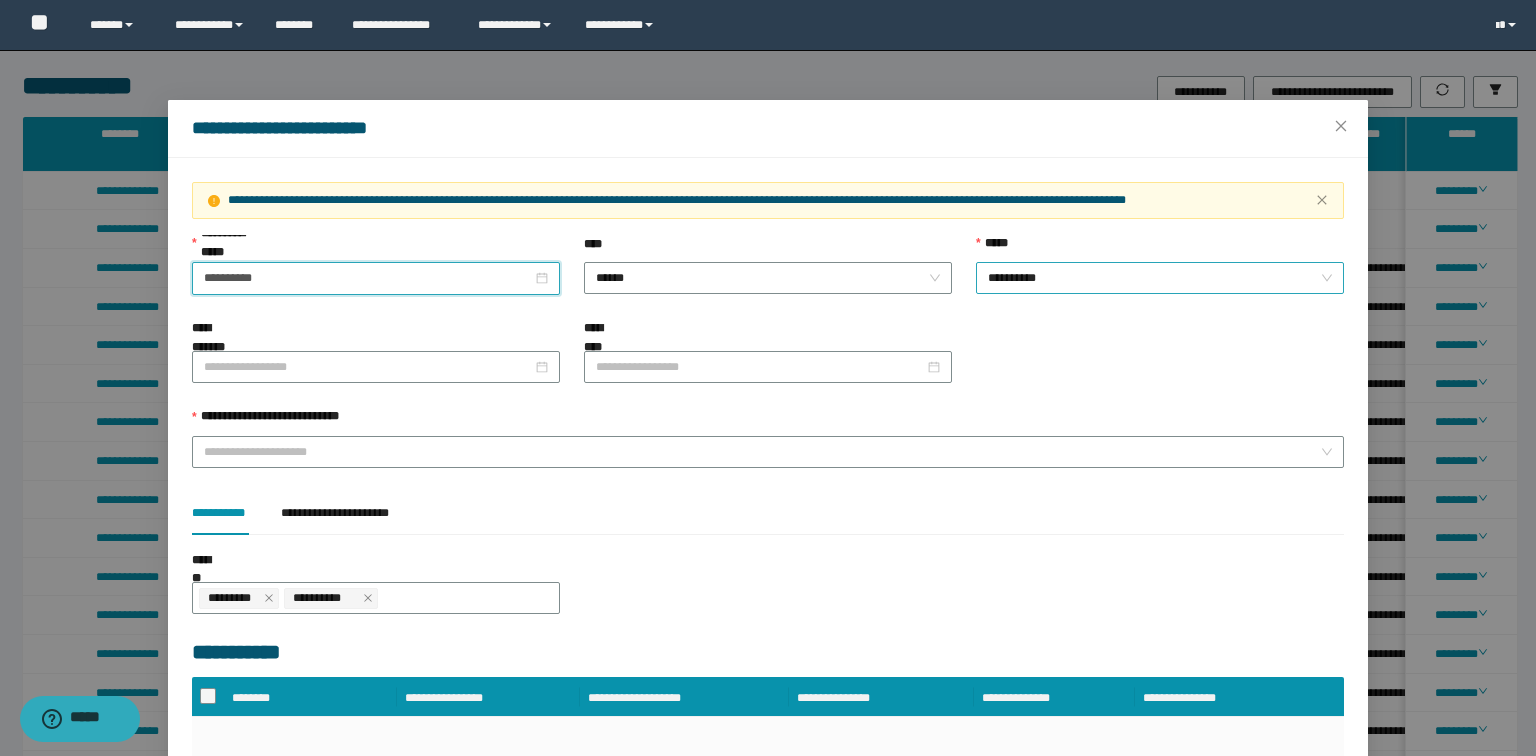 click on "**********" at bounding box center [1160, 278] 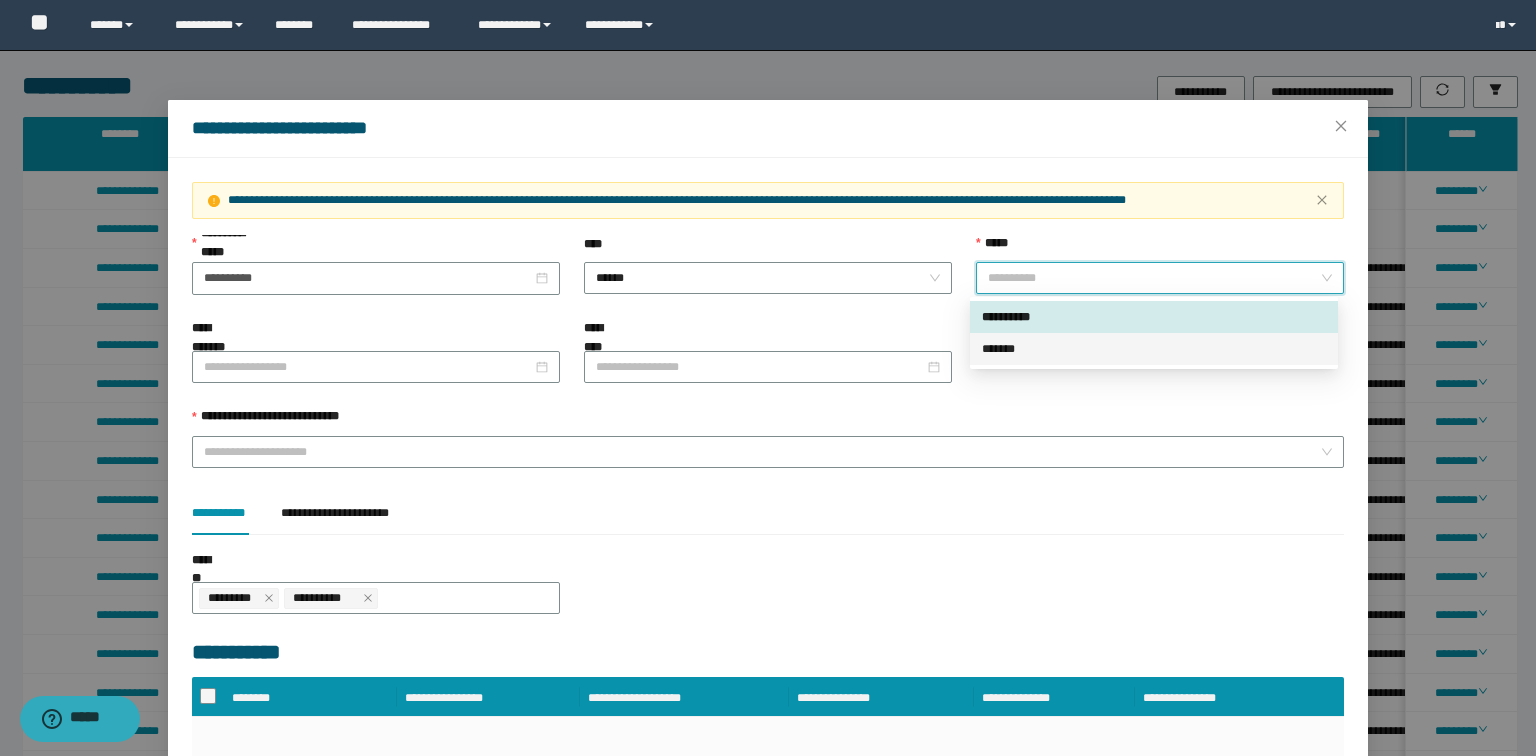 click on "*******" at bounding box center [1154, 349] 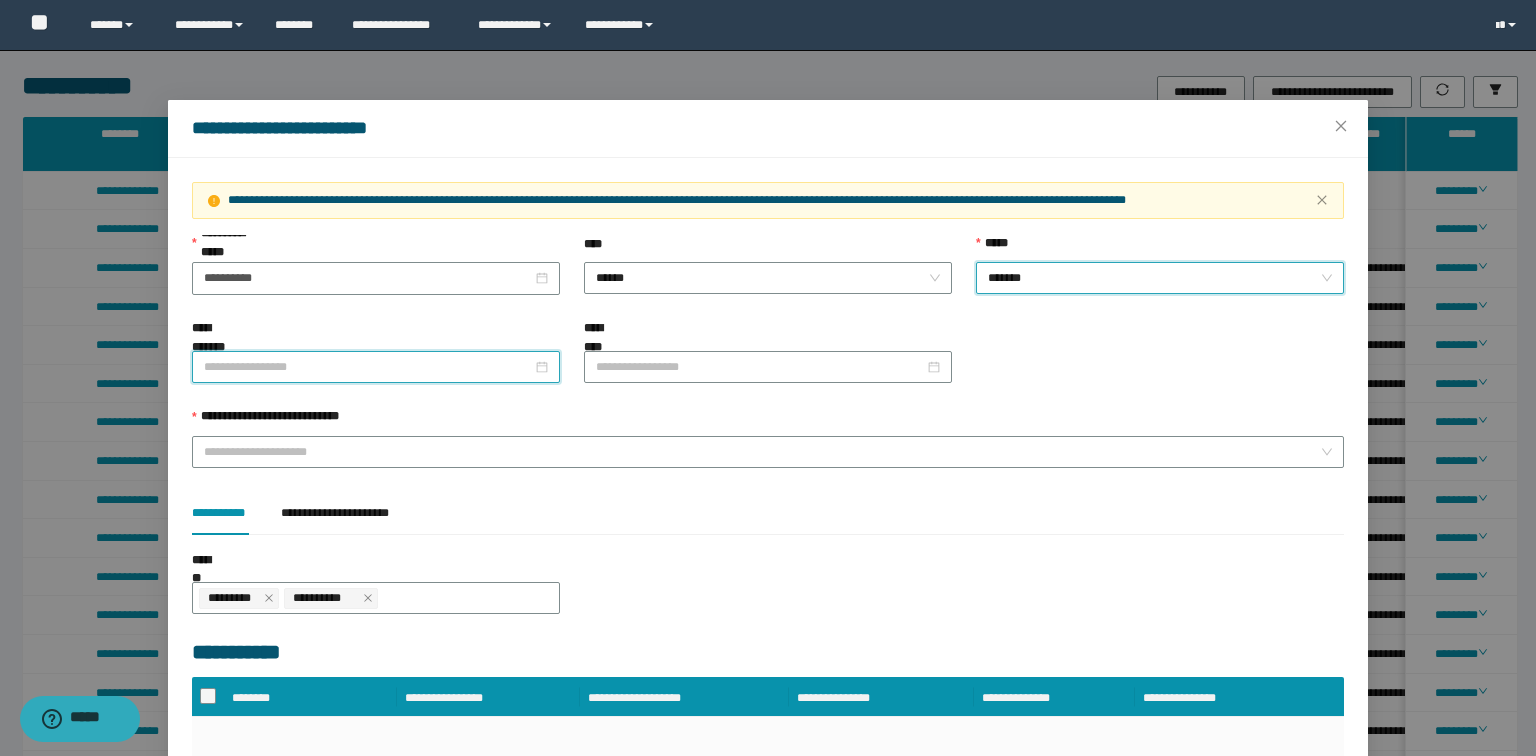 click on "**********" at bounding box center [368, 367] 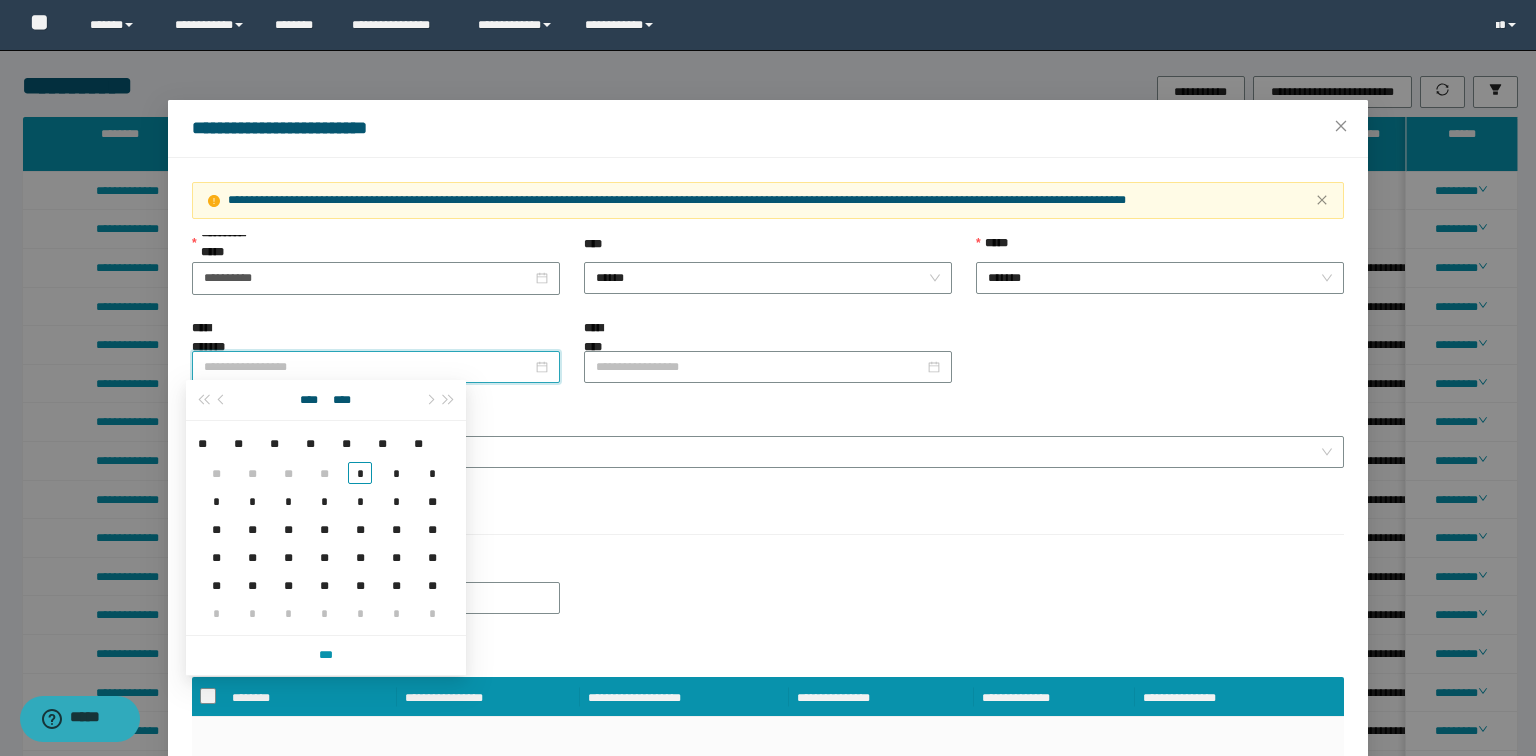 click on "**********" at bounding box center [768, 421] 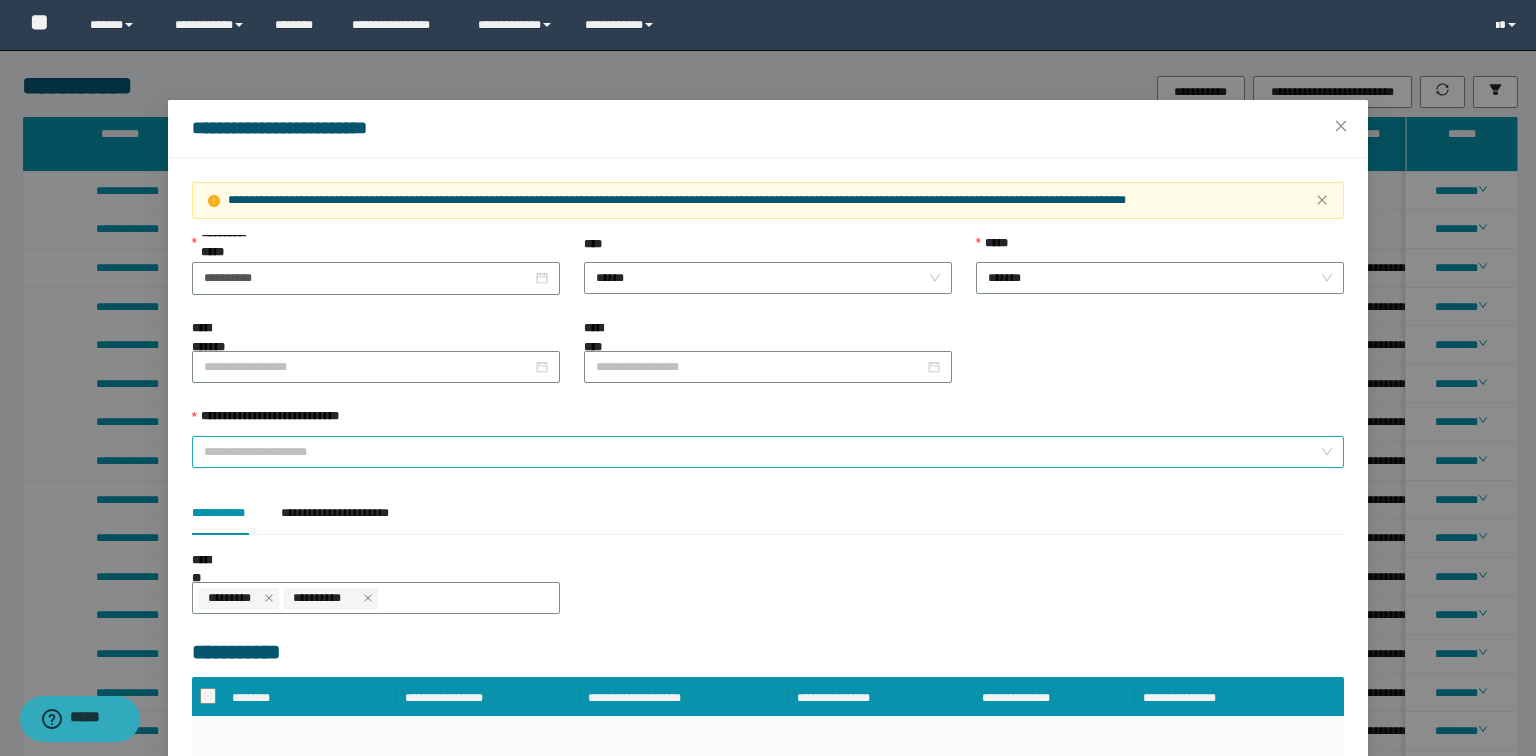 click on "**********" at bounding box center [762, 452] 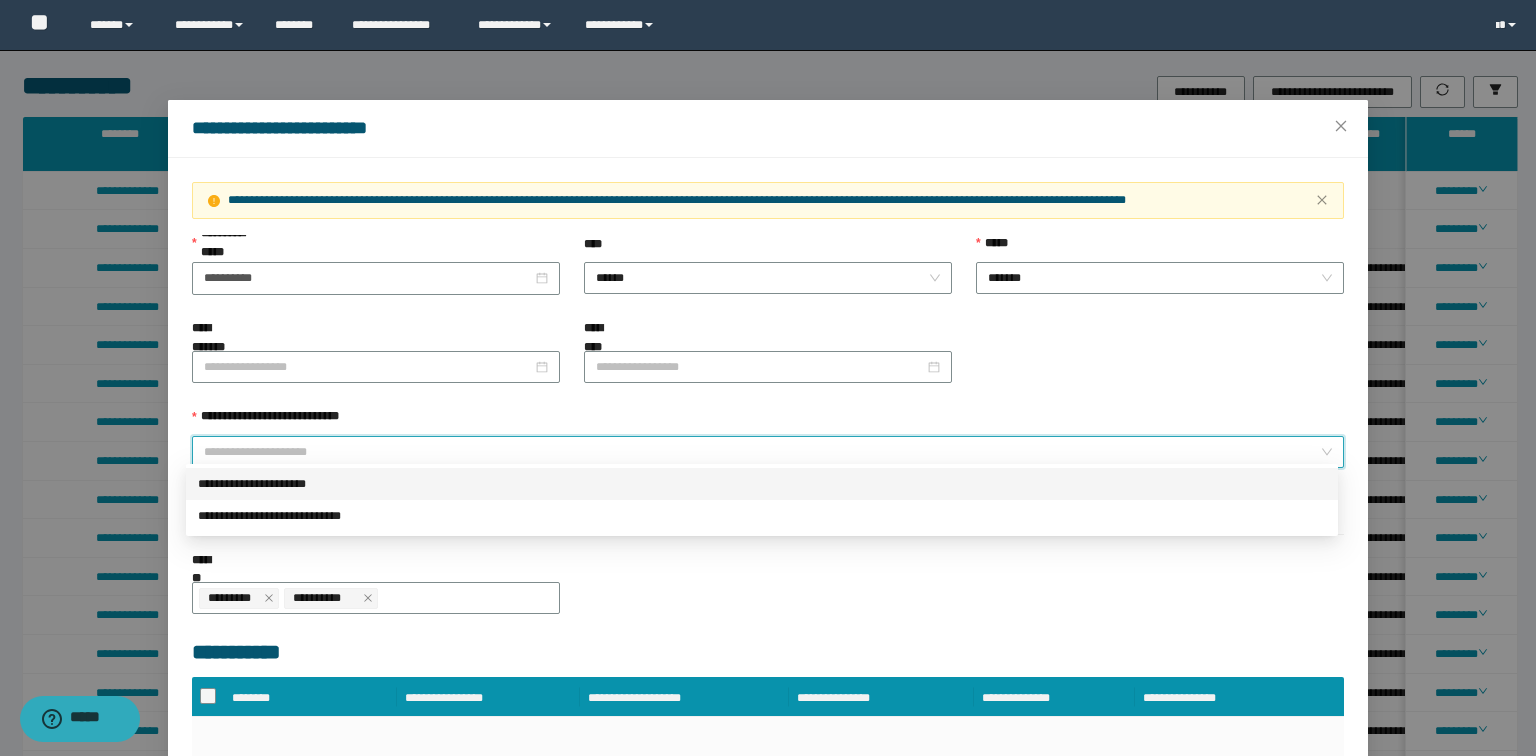click on "**********" at bounding box center (762, 484) 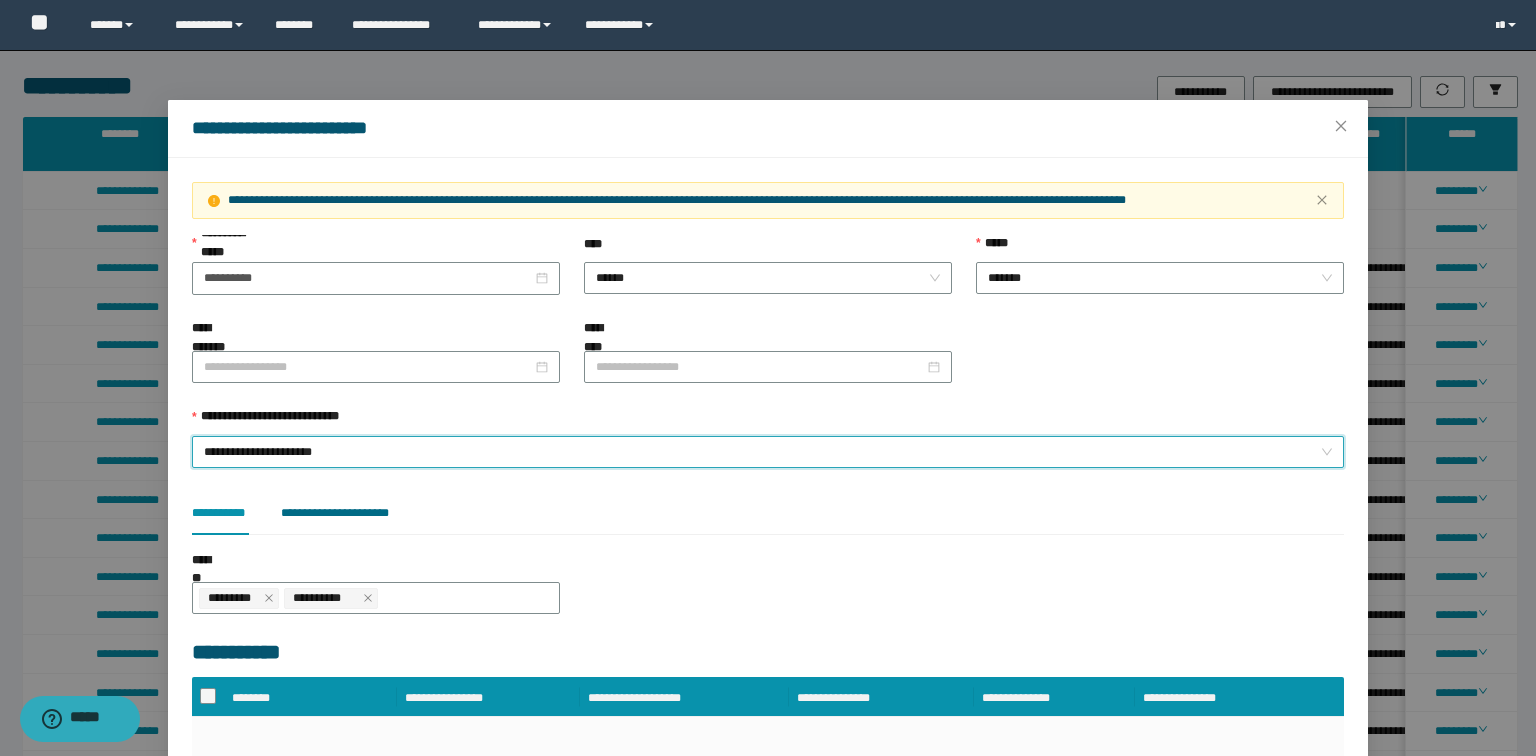 click on "**********" at bounding box center [338, 513] 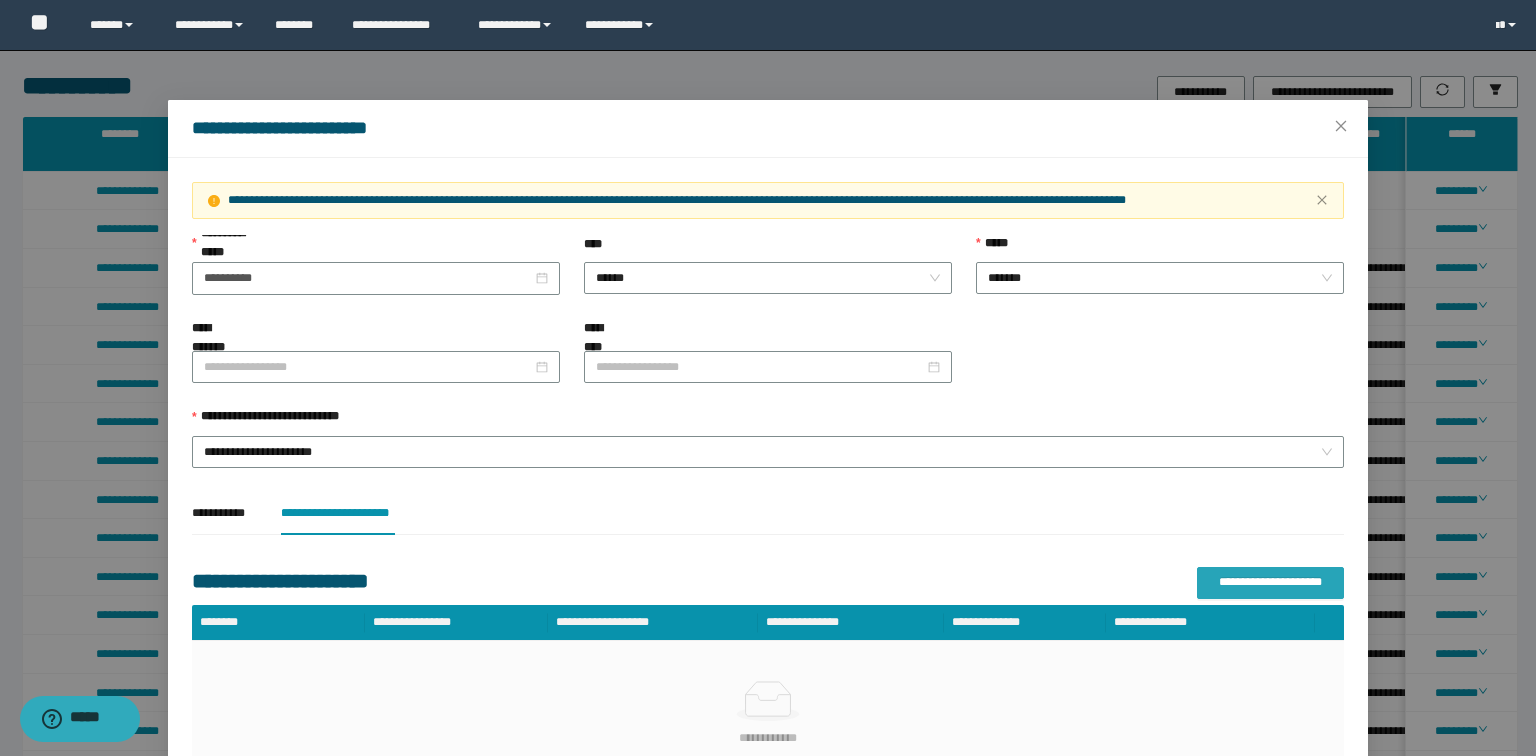 click on "**********" at bounding box center [1270, 582] 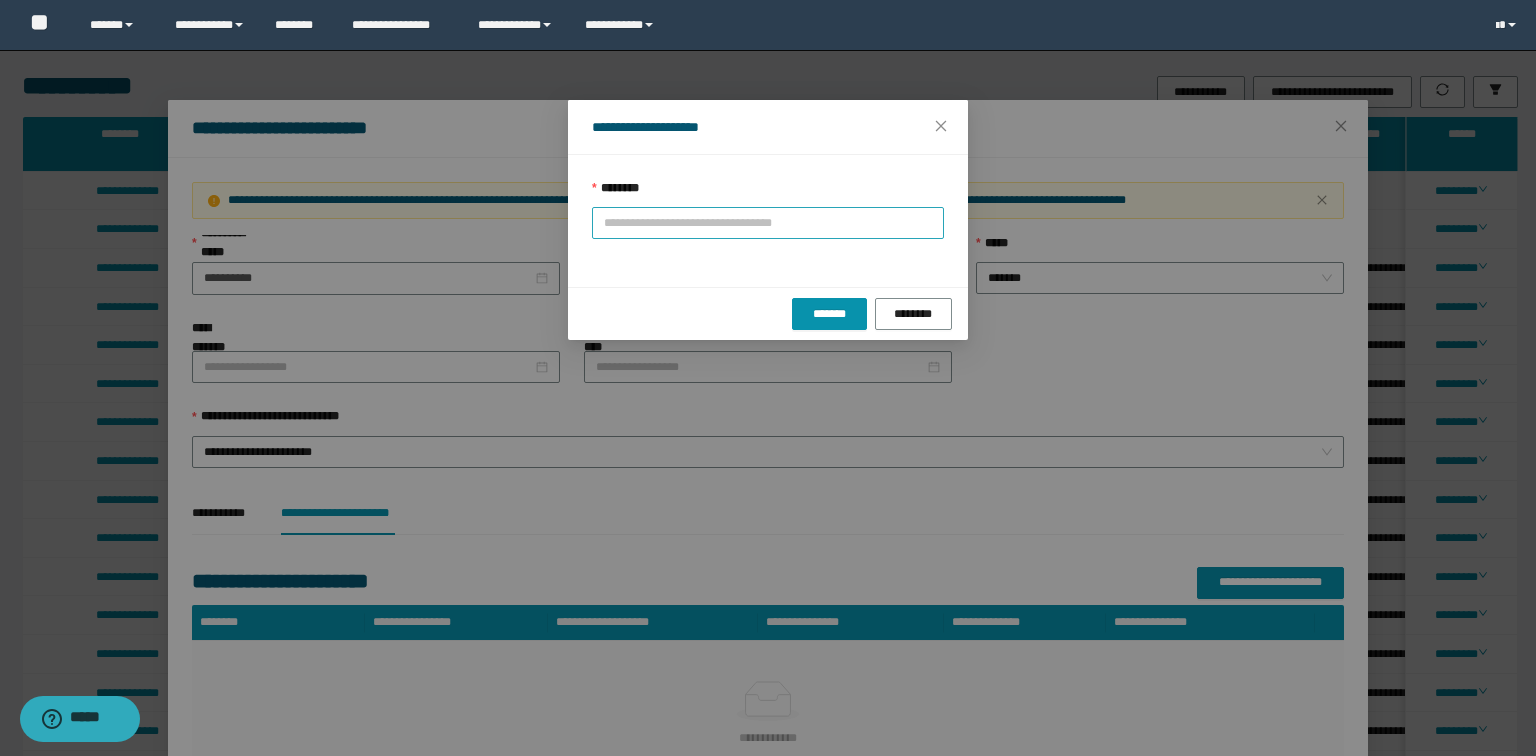 click on "********" at bounding box center (768, 223) 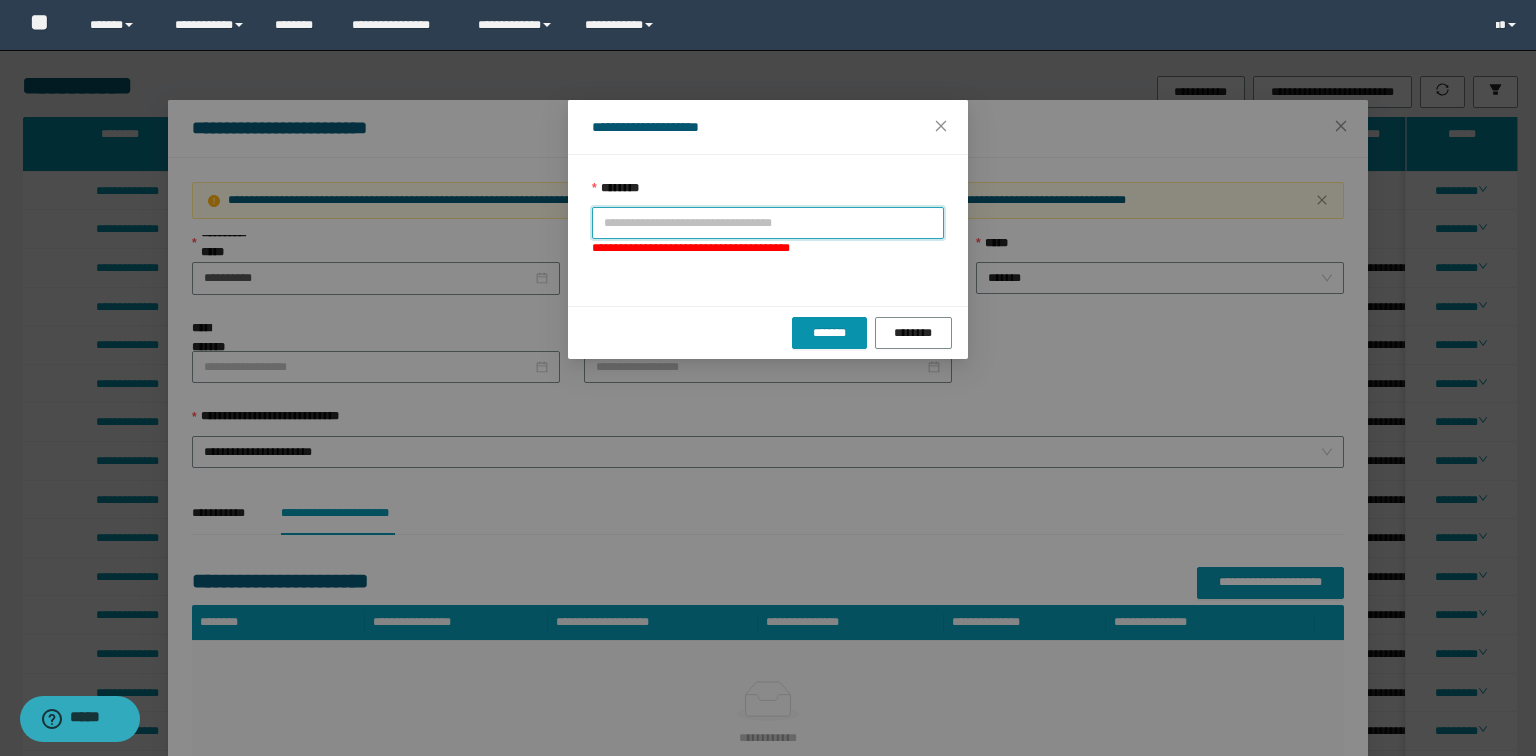 paste on "**********" 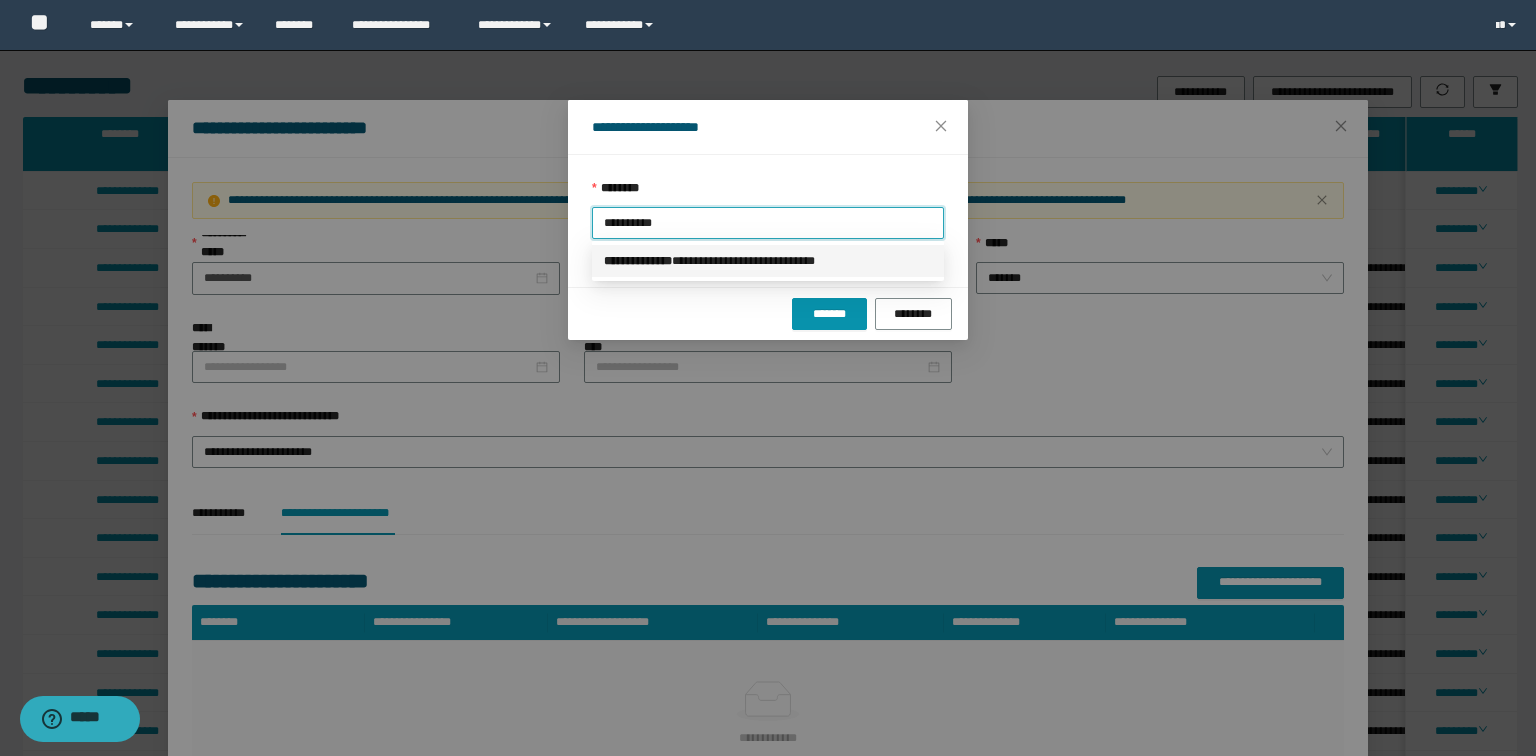 click on "**********" at bounding box center (768, 261) 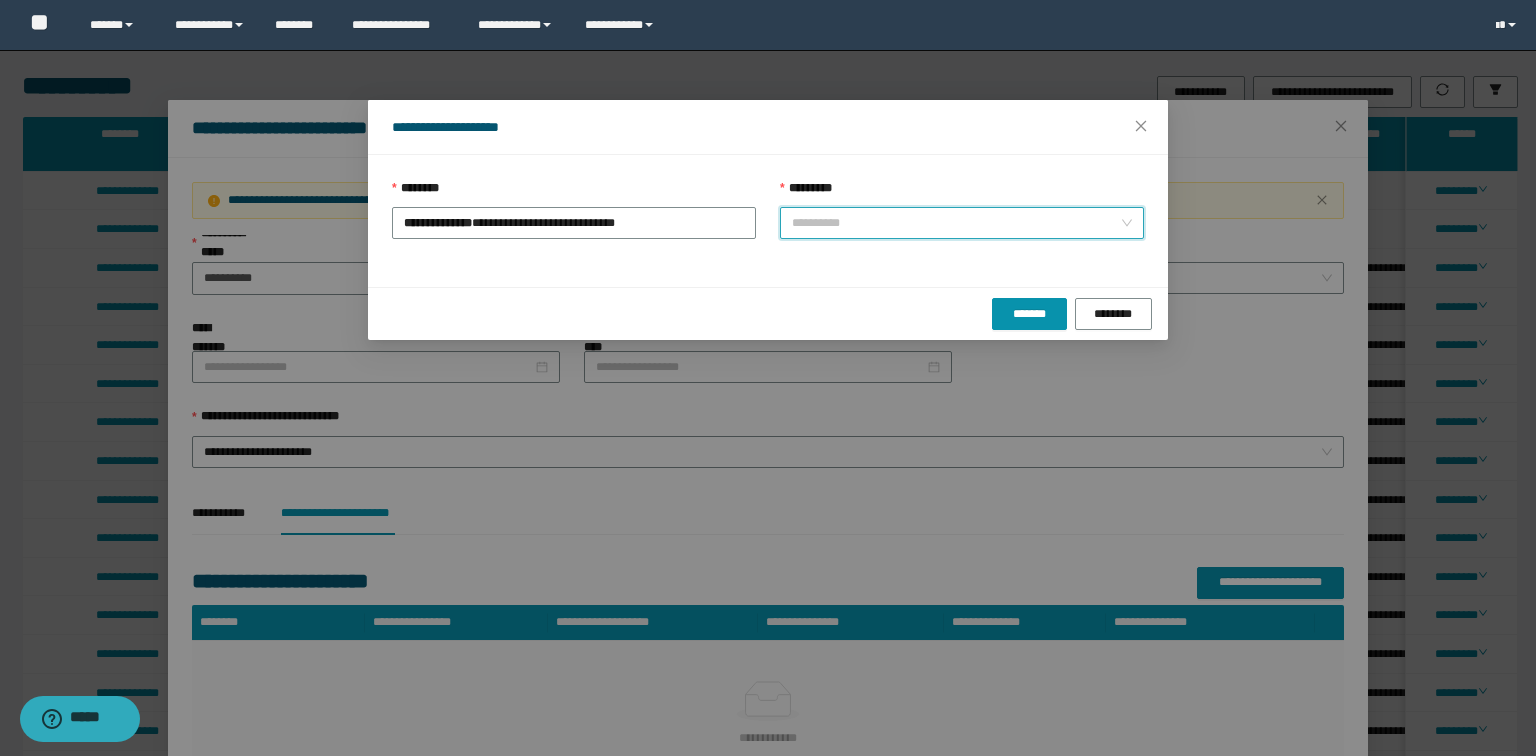 click on "*********" at bounding box center [956, 223] 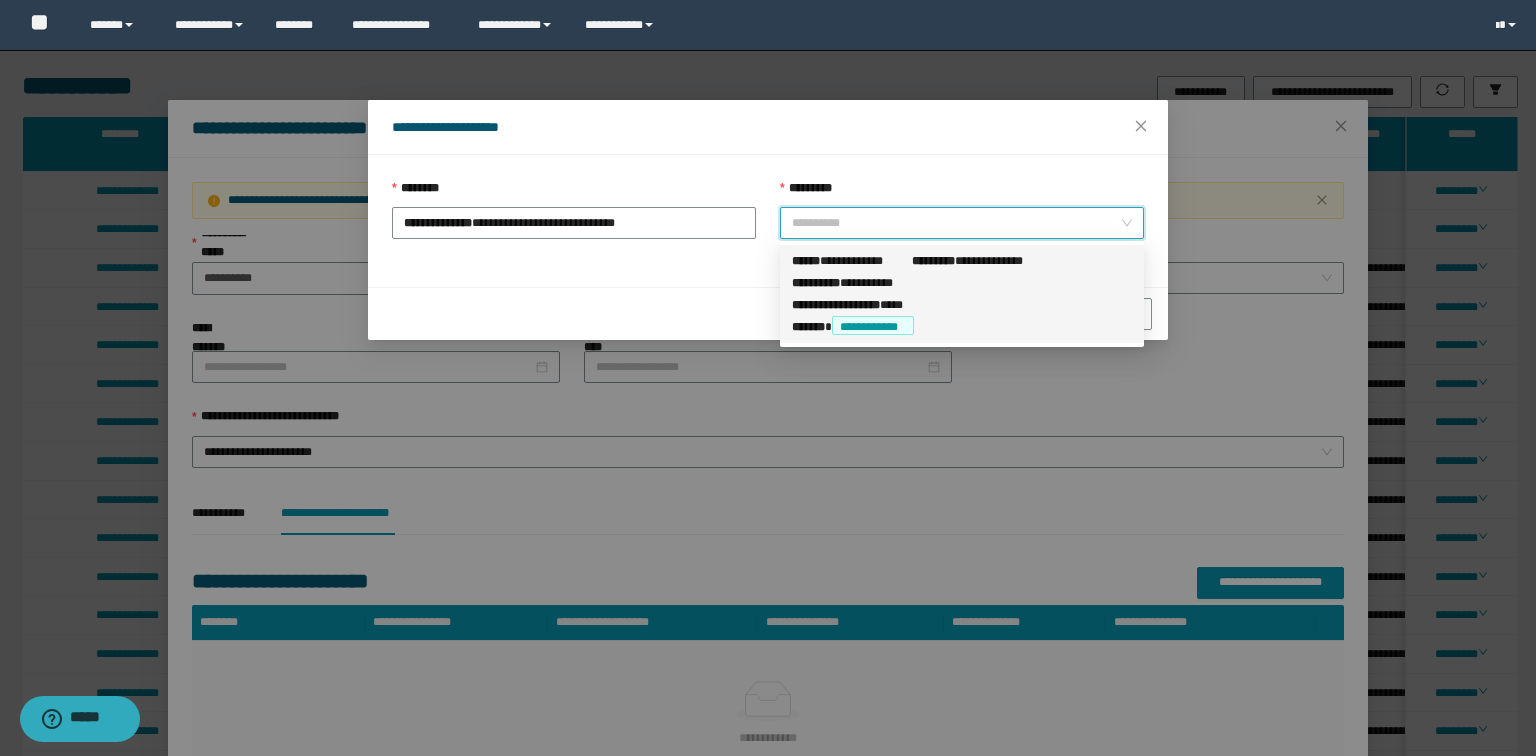 click on "**********" at bounding box center (962, 283) 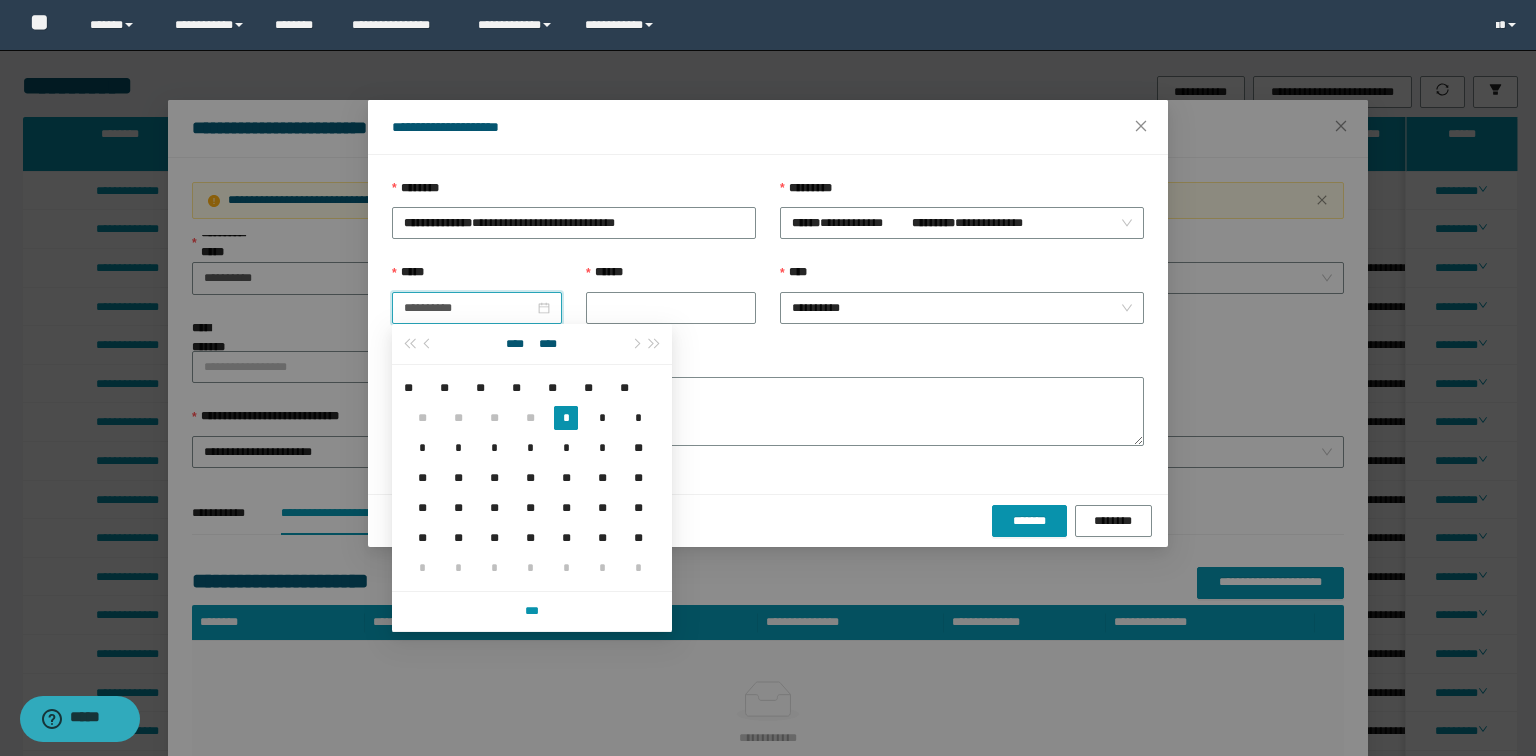 drag, startPoint x: 475, startPoint y: 304, endPoint x: 328, endPoint y: 321, distance: 147.97972 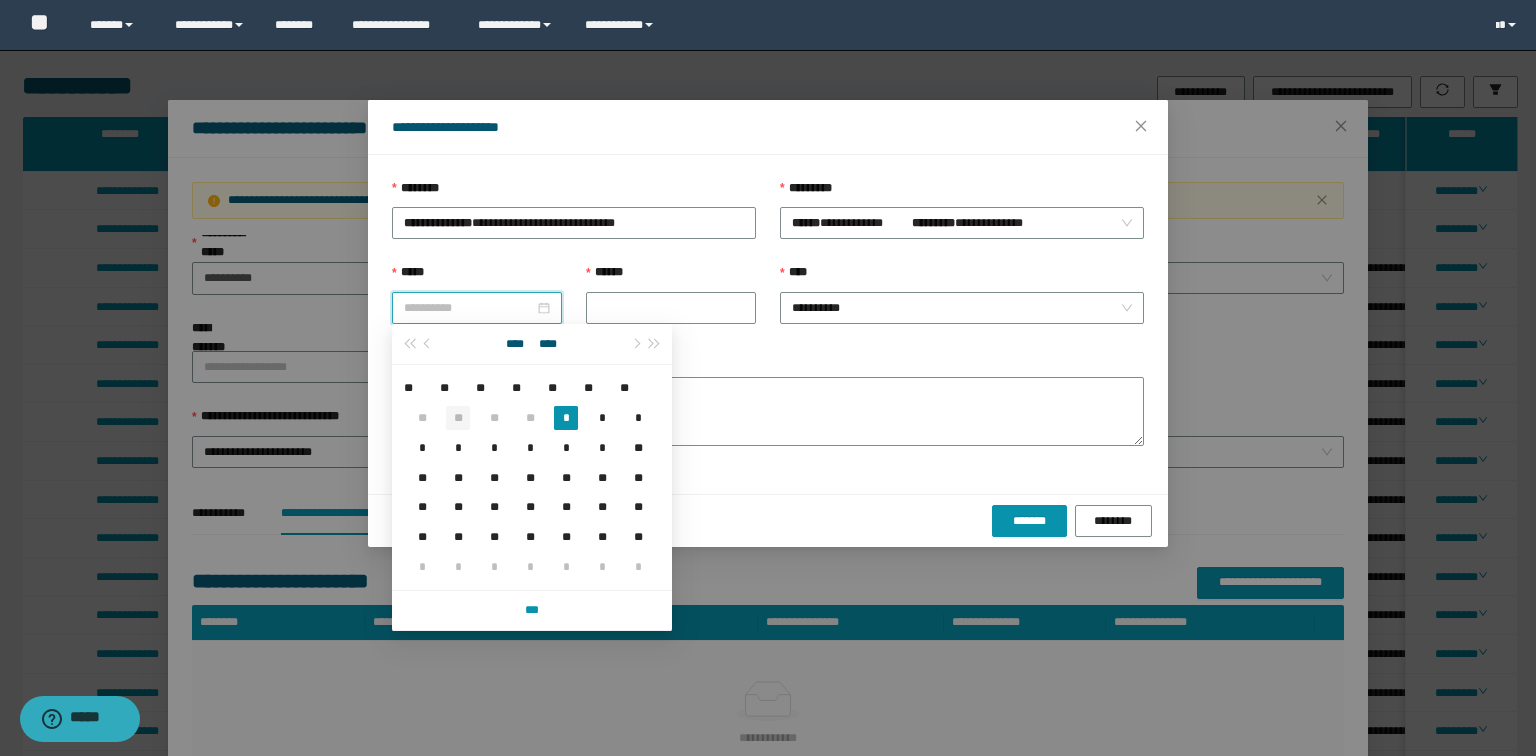 type on "**********" 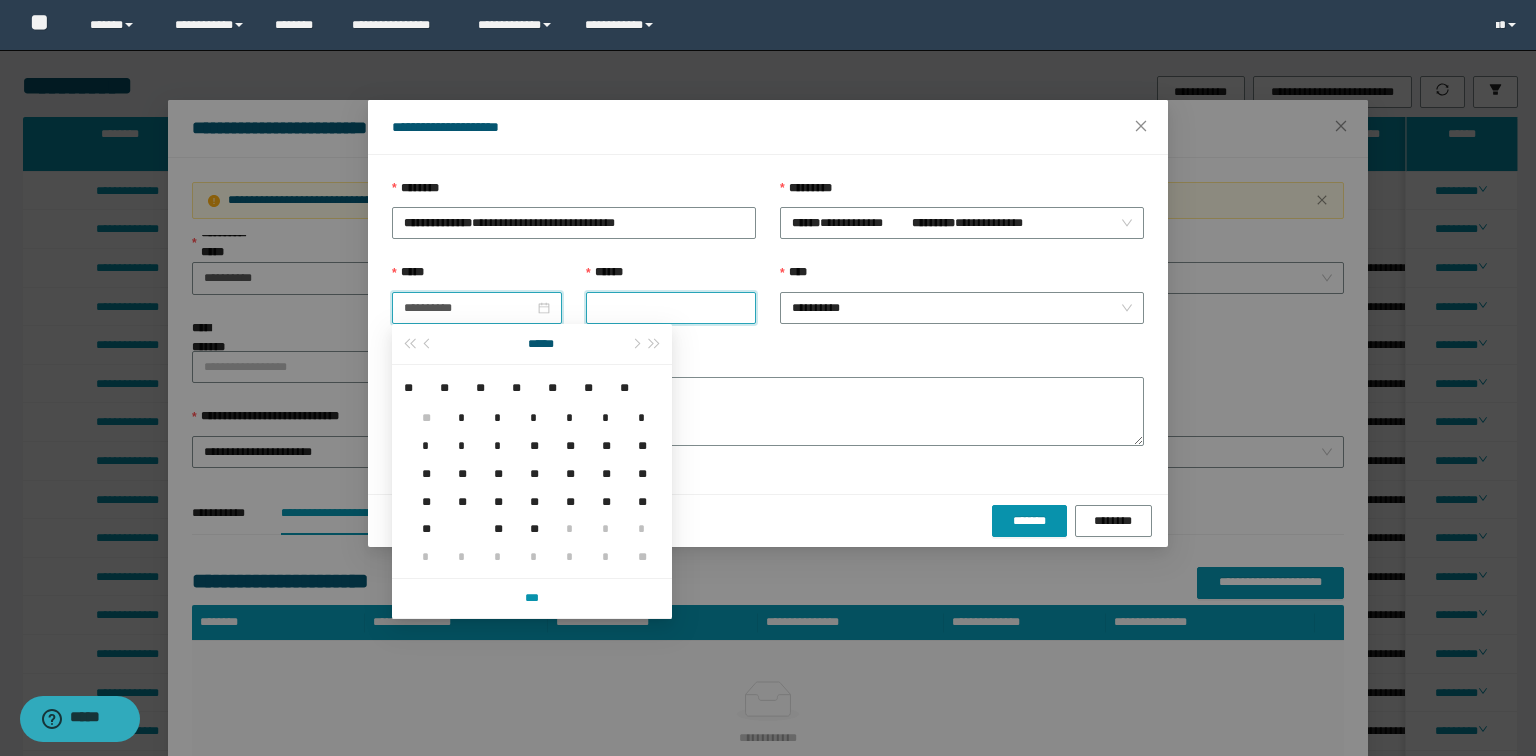 click on "******" at bounding box center [671, 308] 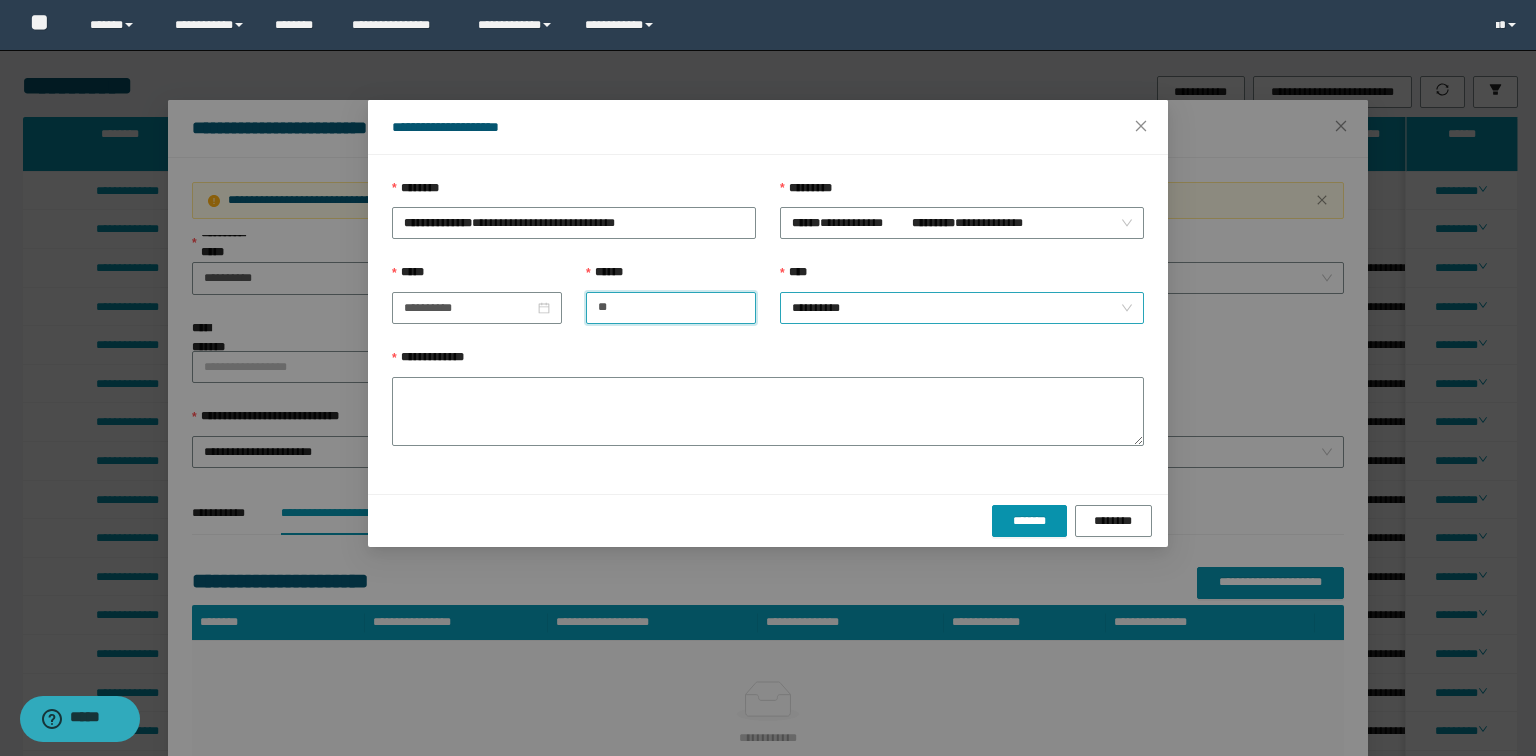 click on "**********" at bounding box center [962, 308] 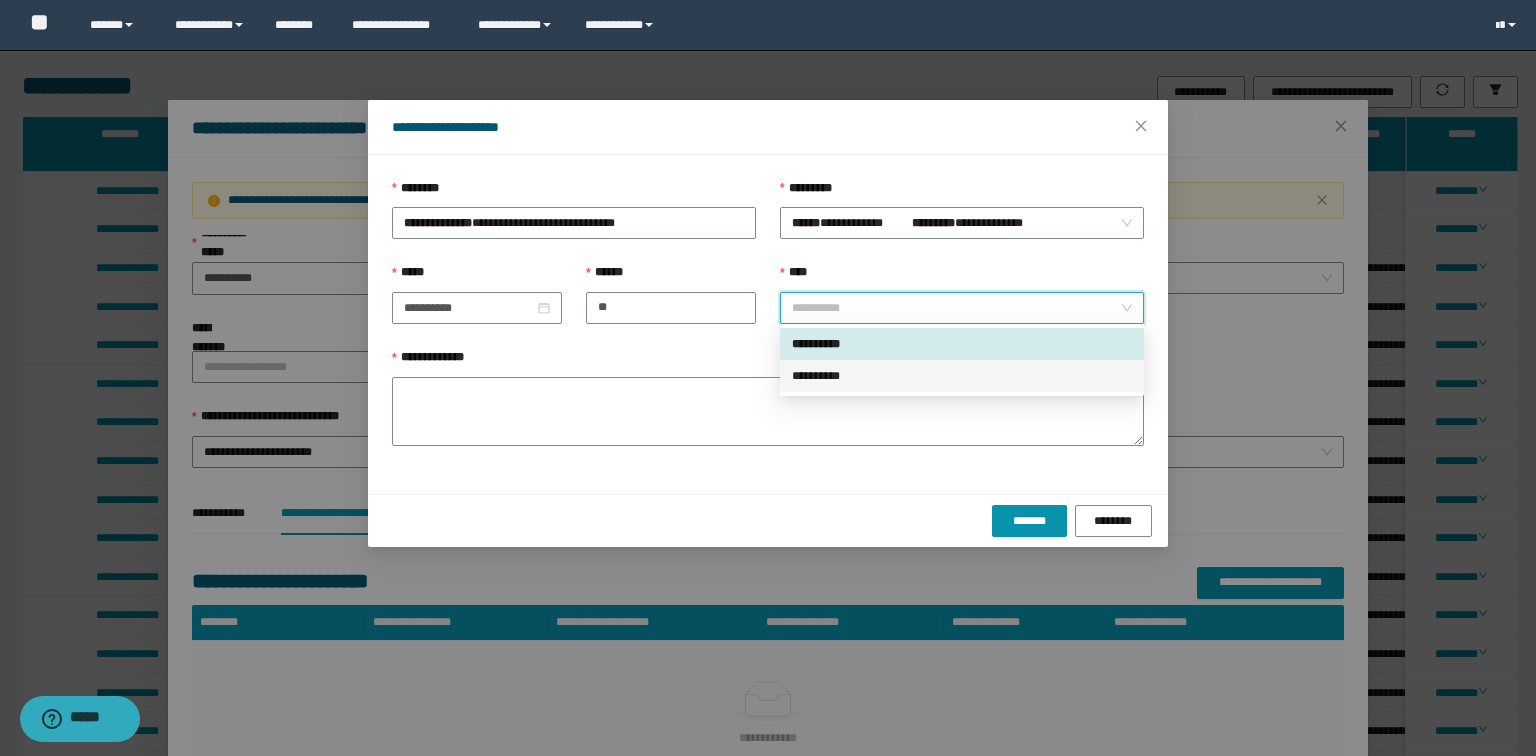click on "**********" at bounding box center (962, 376) 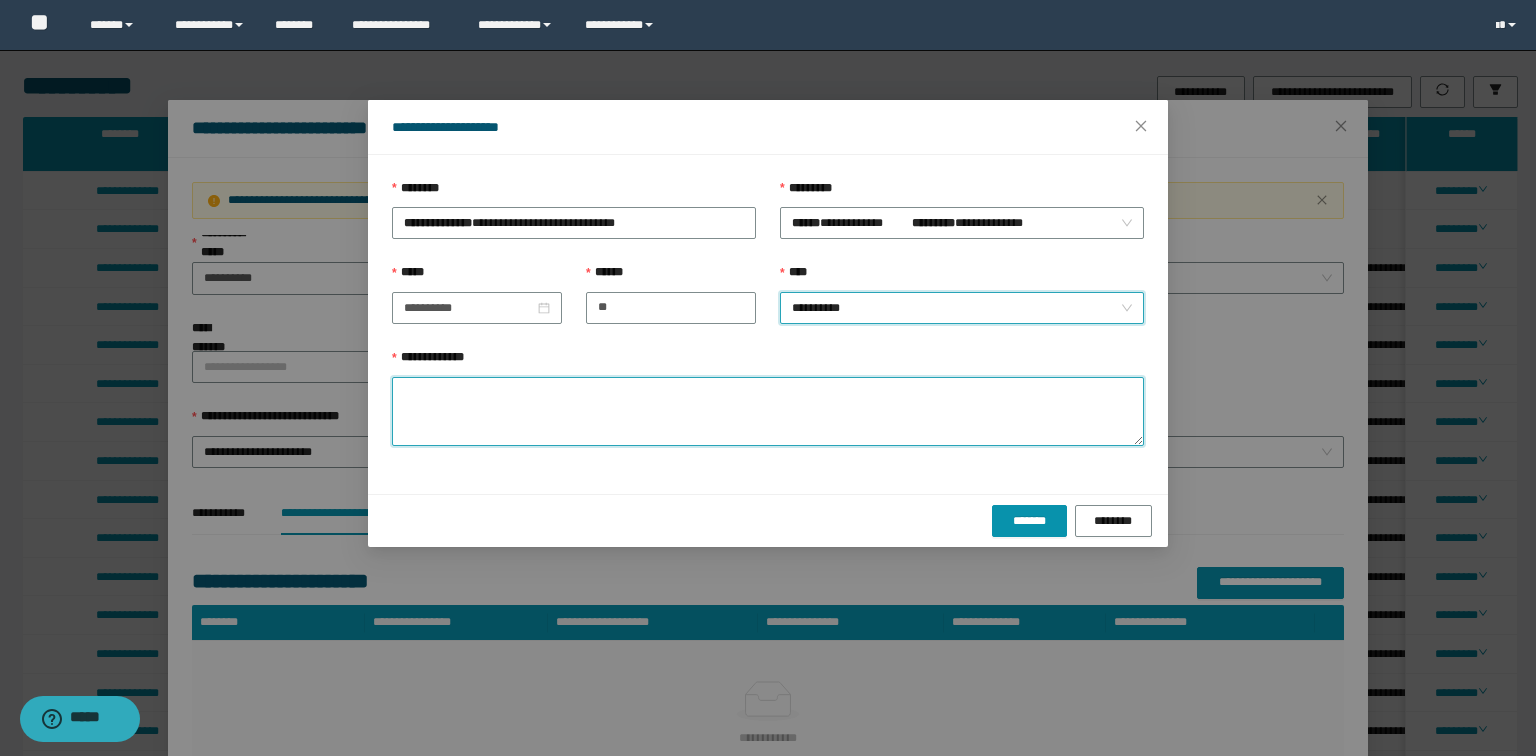 click on "**********" at bounding box center [768, 412] 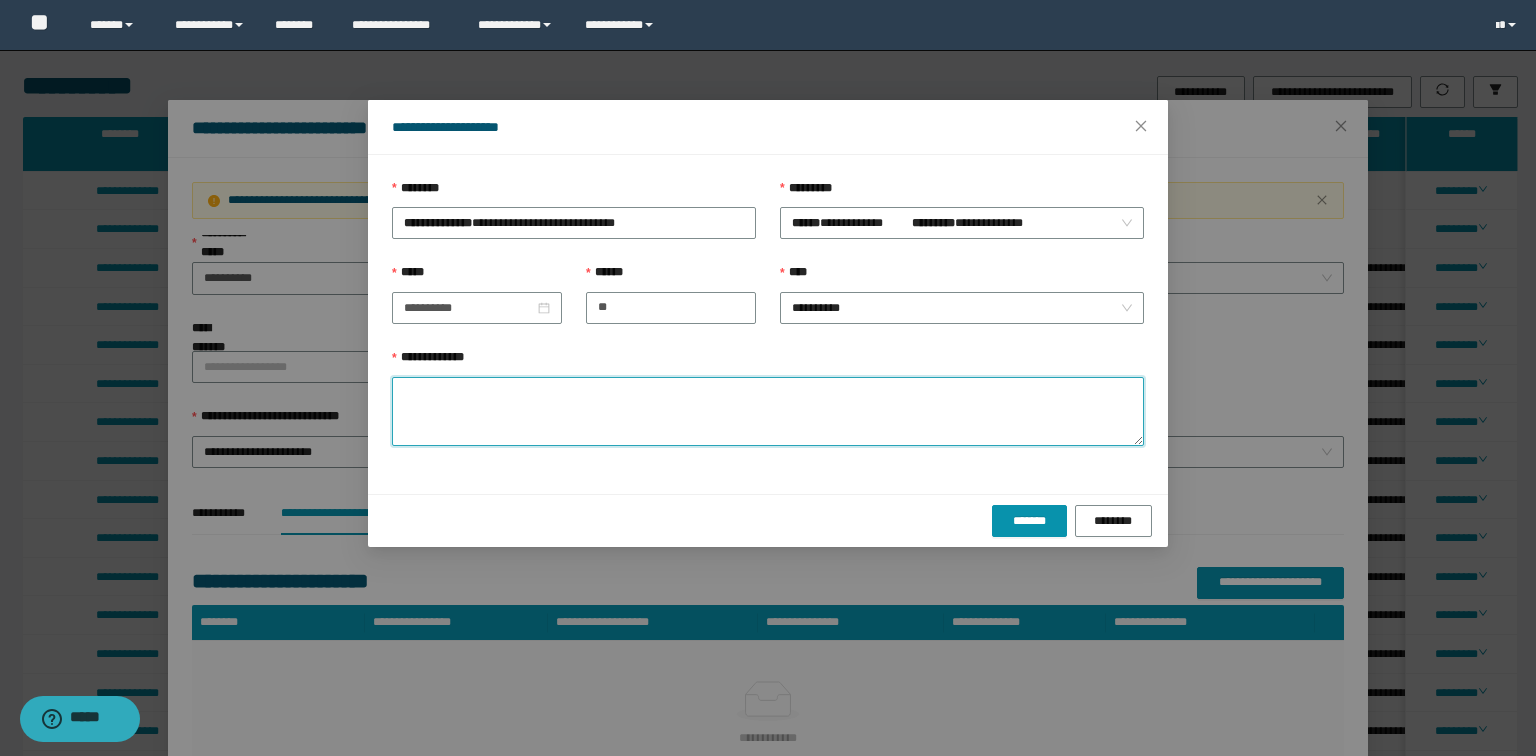 paste on "**********" 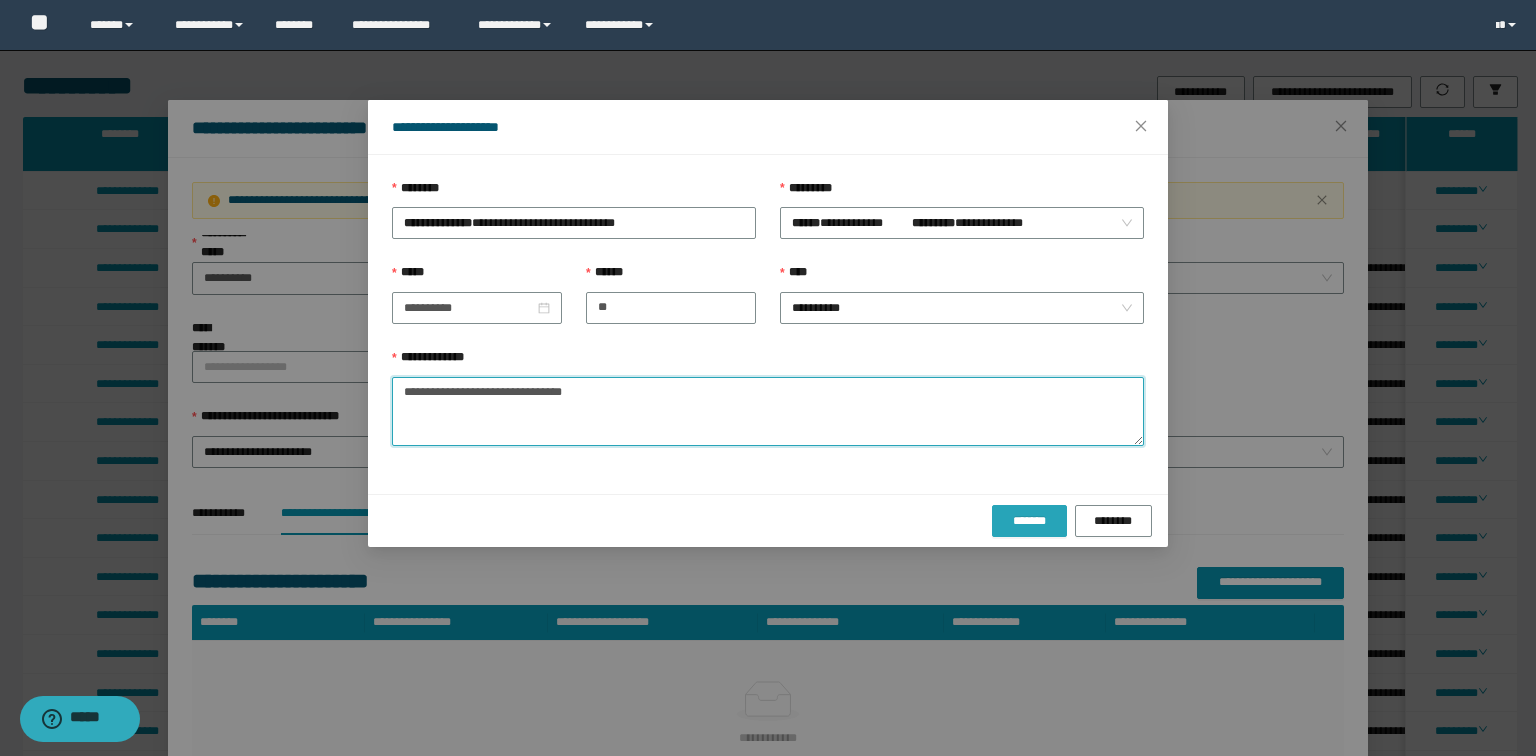 type on "**********" 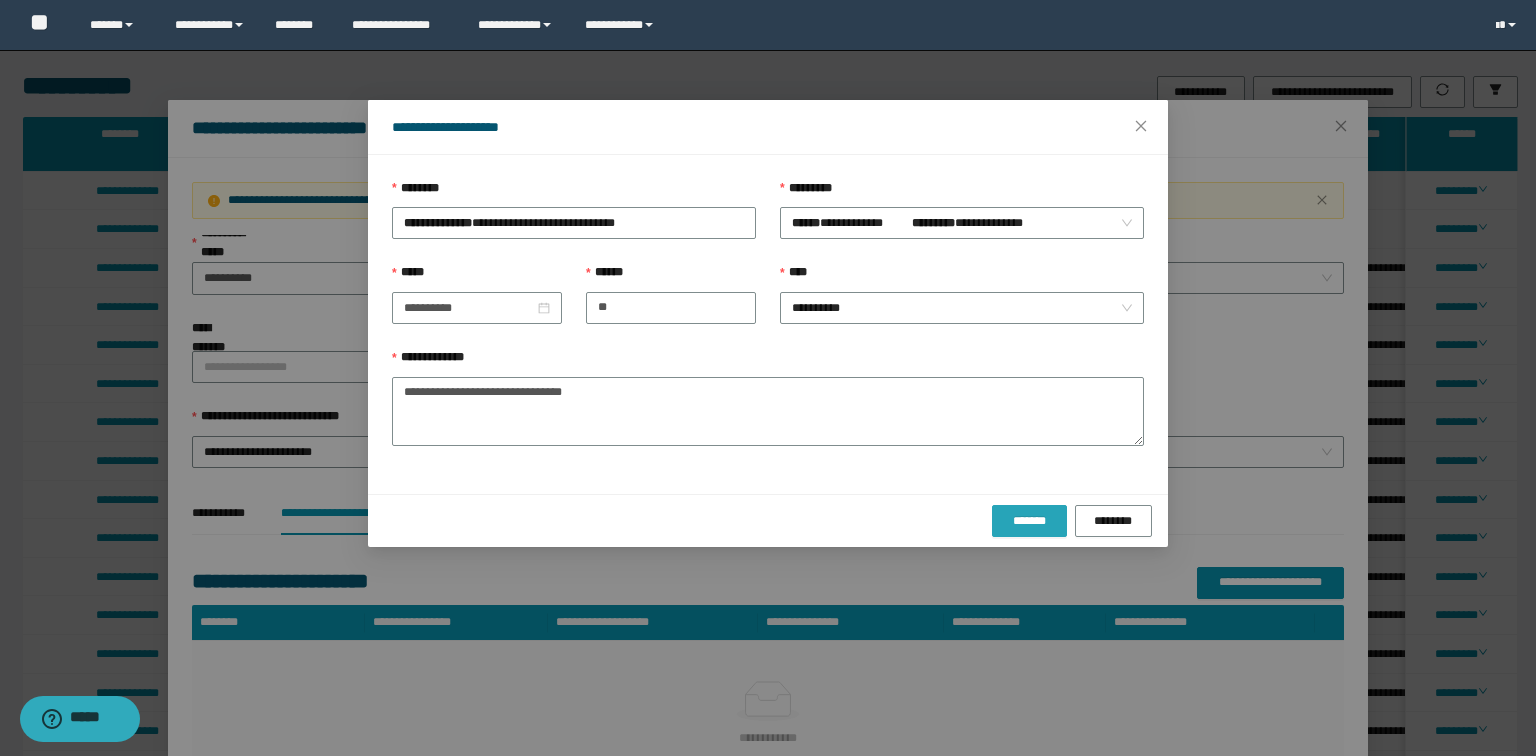 click on "*******" at bounding box center [1029, 521] 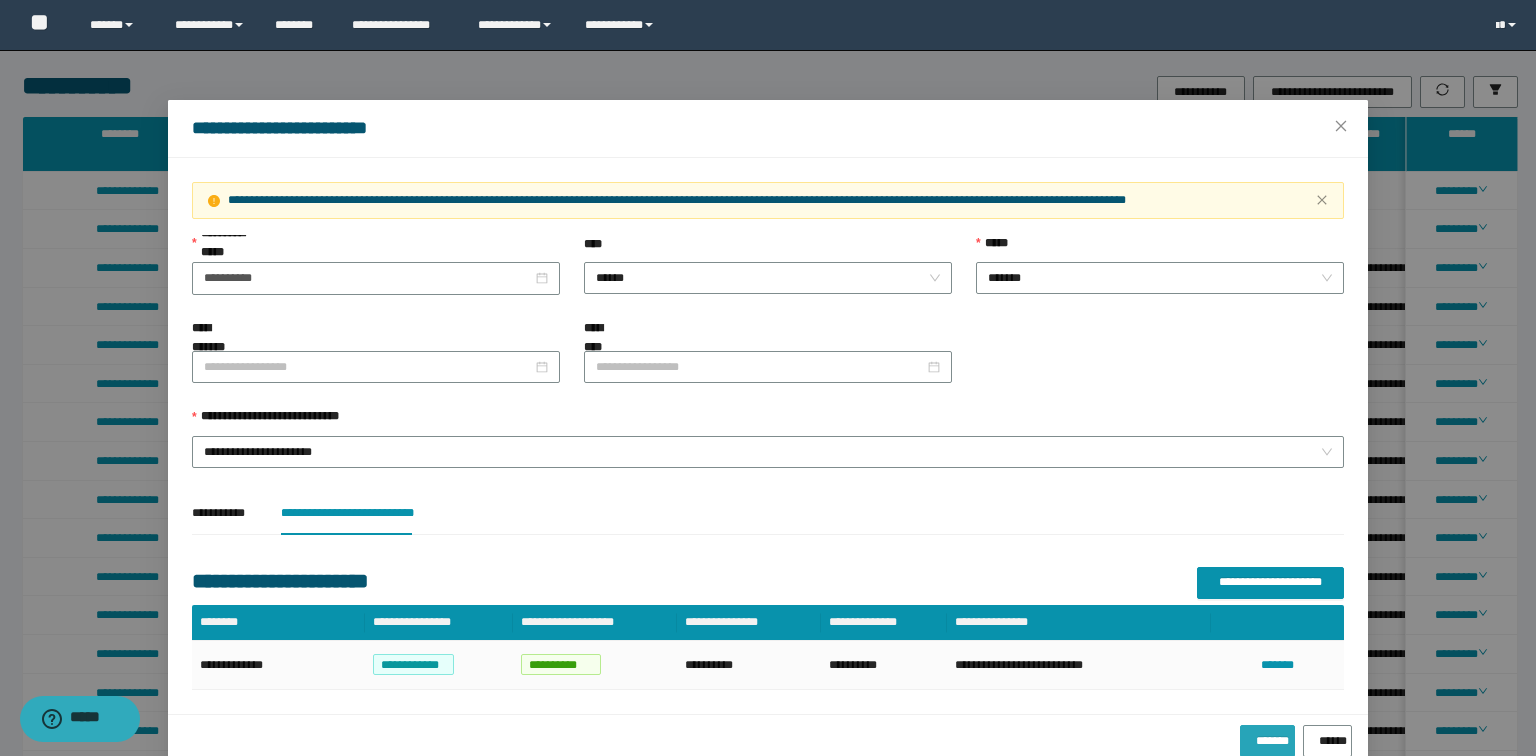 click on "*******" at bounding box center (1267, 737) 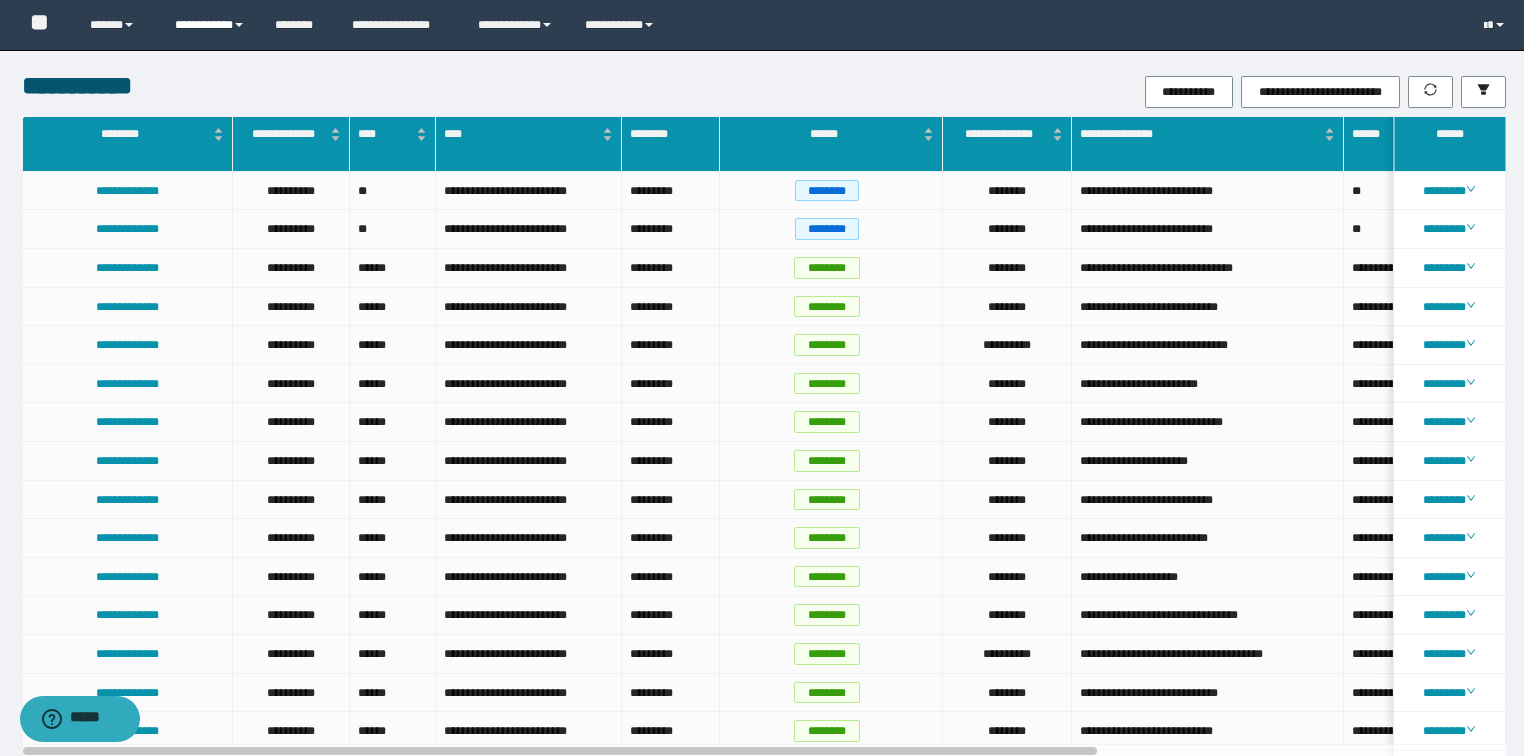 click on "**********" at bounding box center [210, 25] 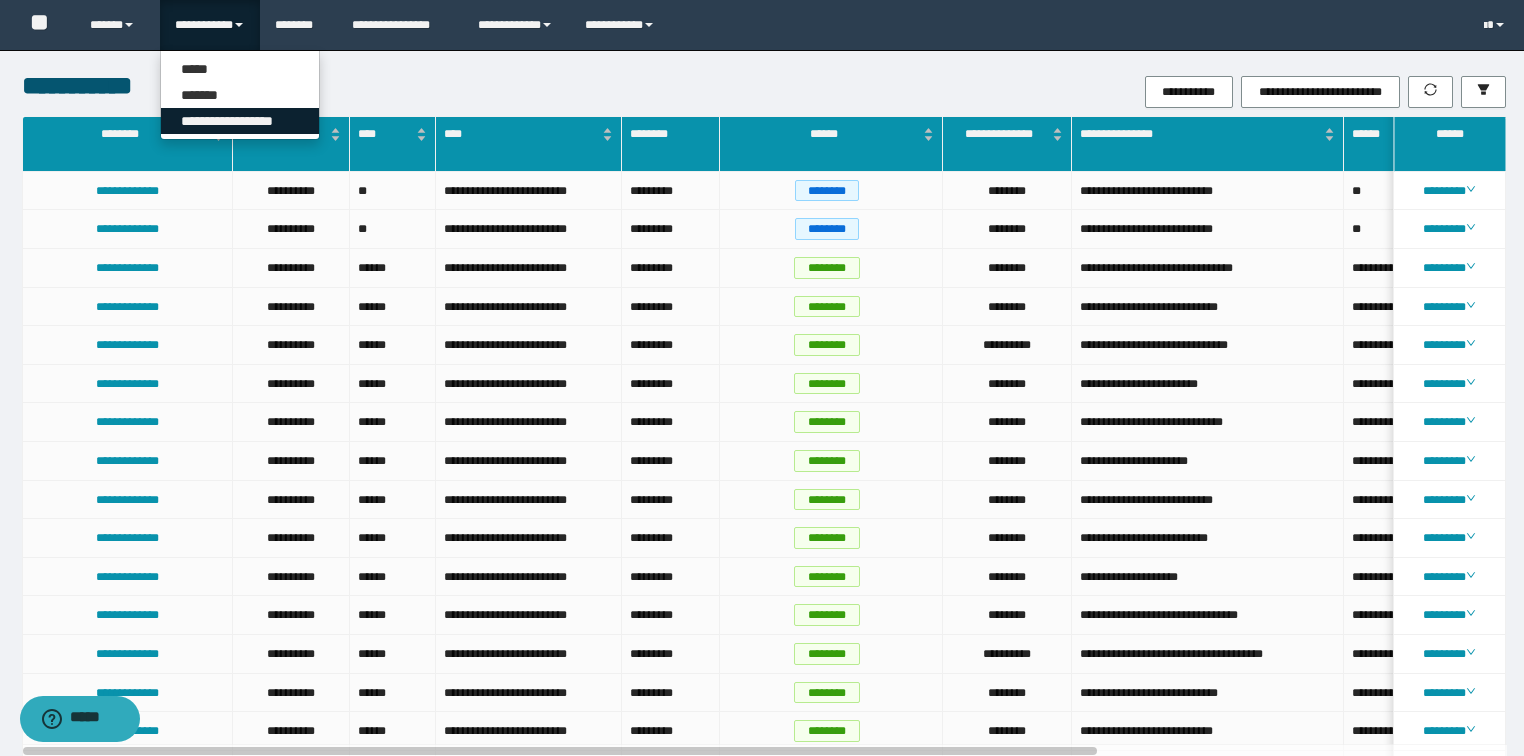 click on "**********" at bounding box center (240, 121) 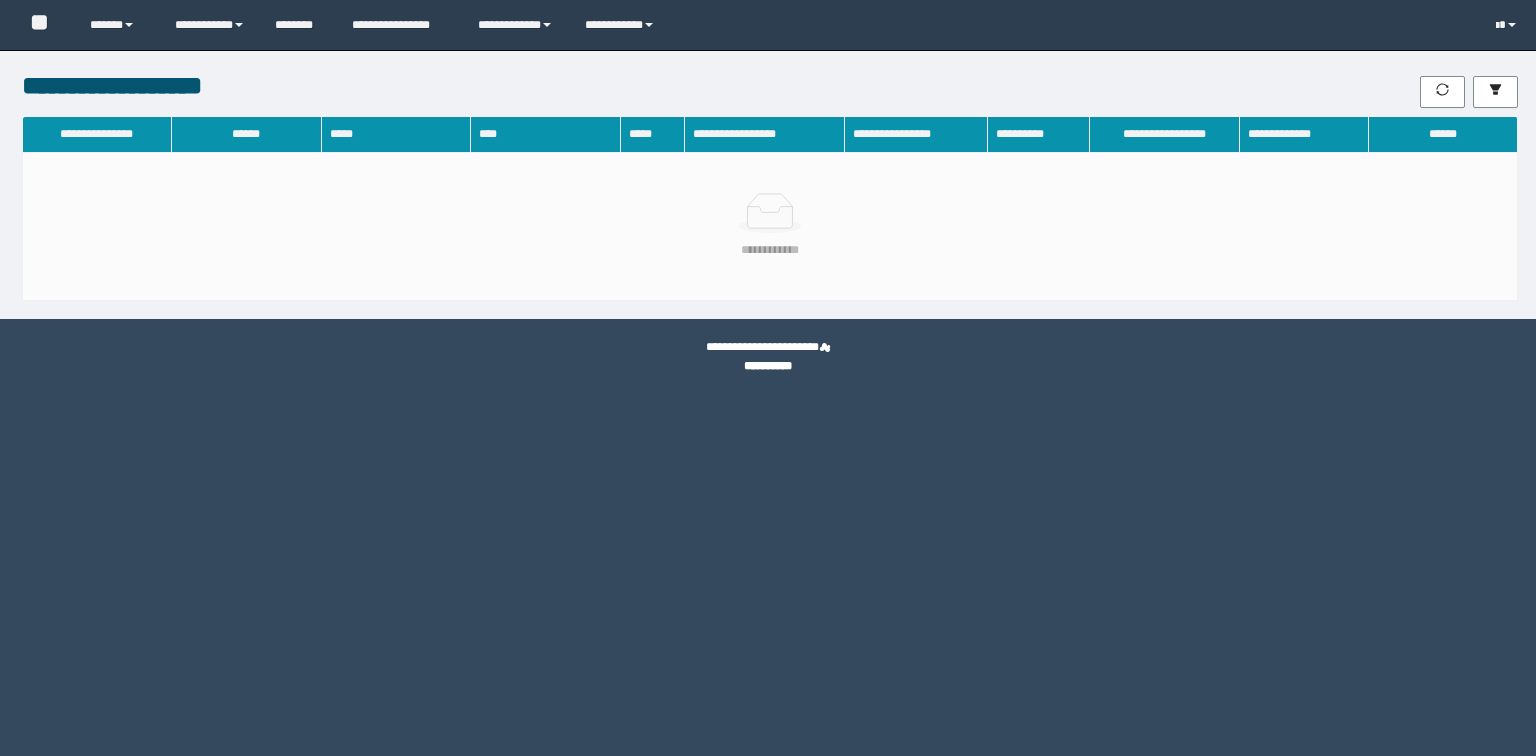 scroll, scrollTop: 0, scrollLeft: 0, axis: both 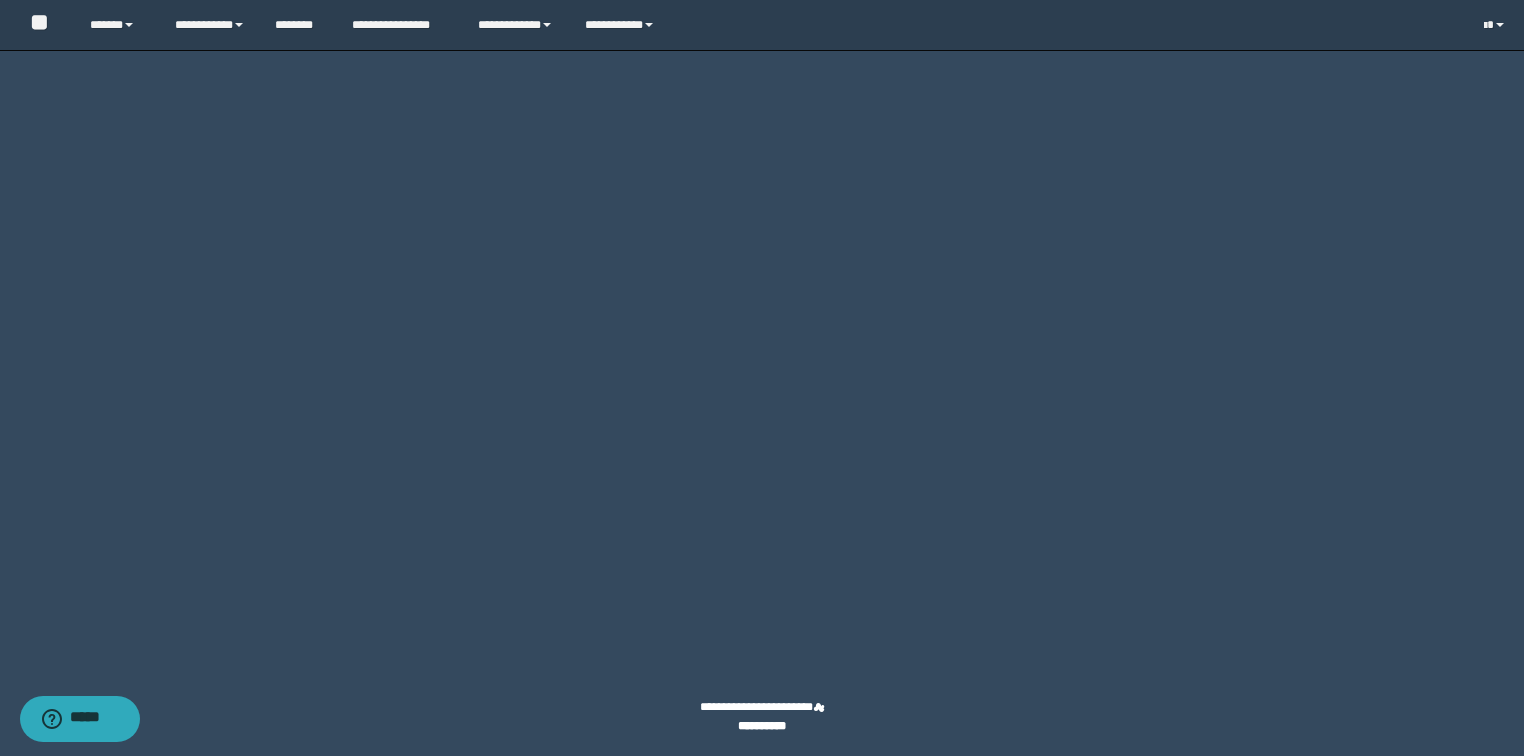 click on "********" at bounding box center (1431, -2364) 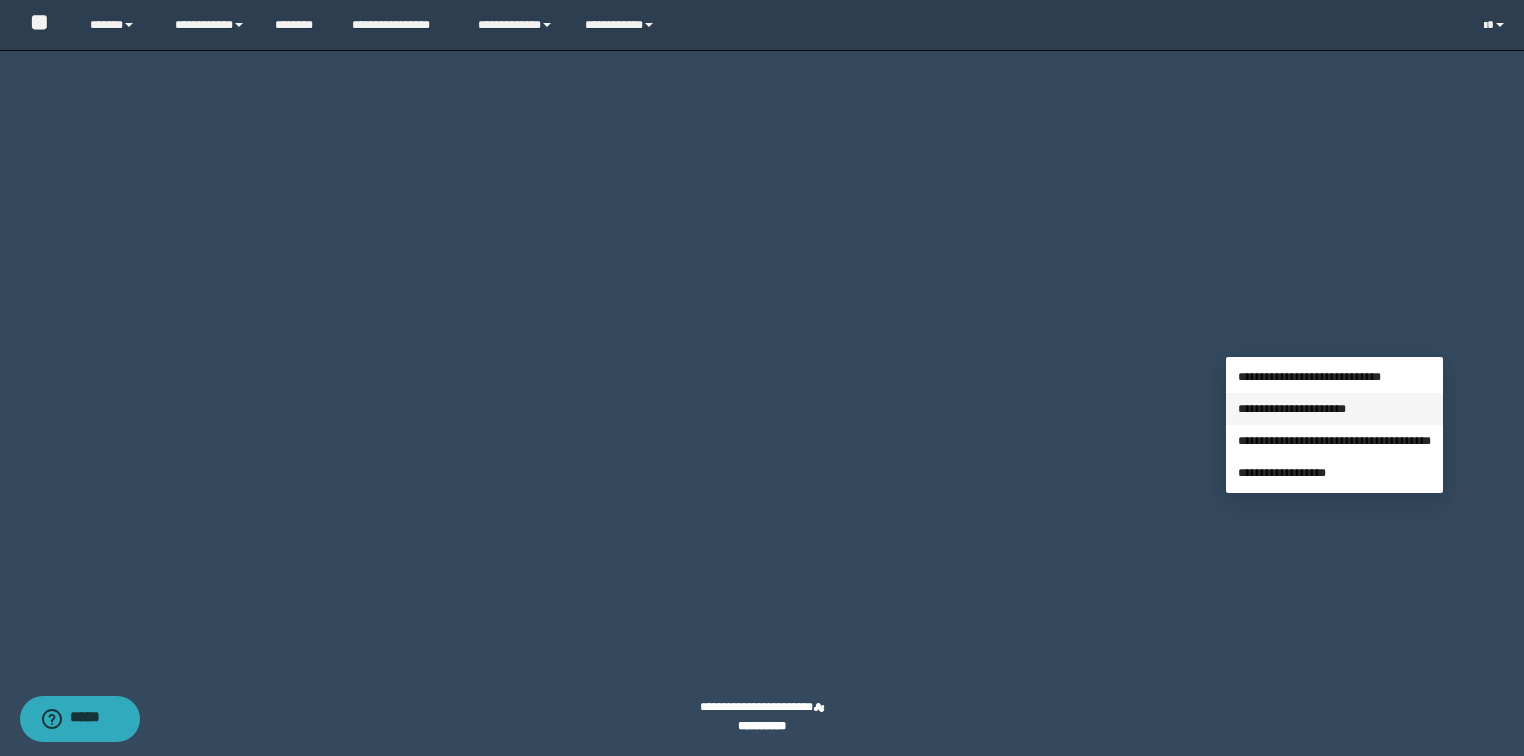 click on "**********" at bounding box center [1292, 409] 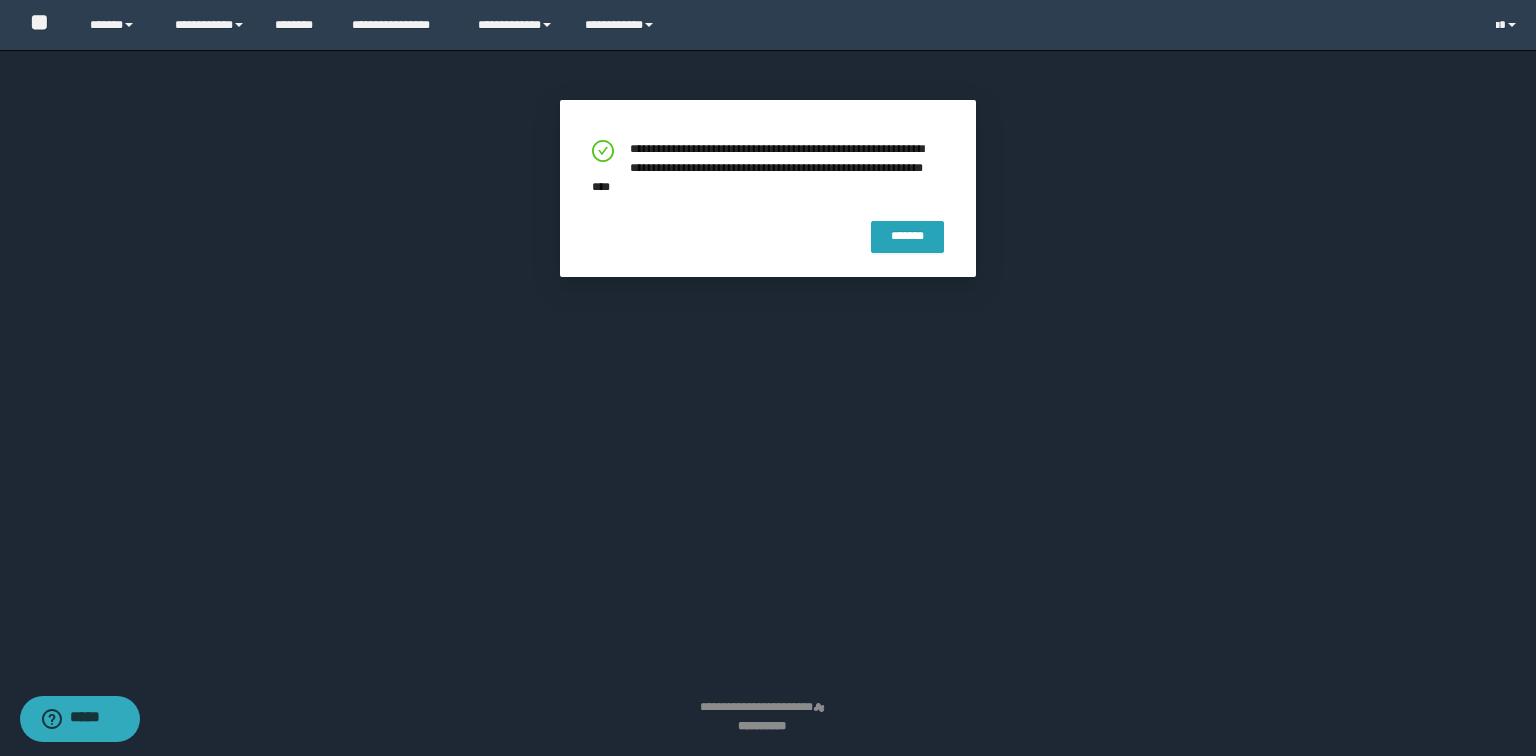 click on "*******" at bounding box center [907, 236] 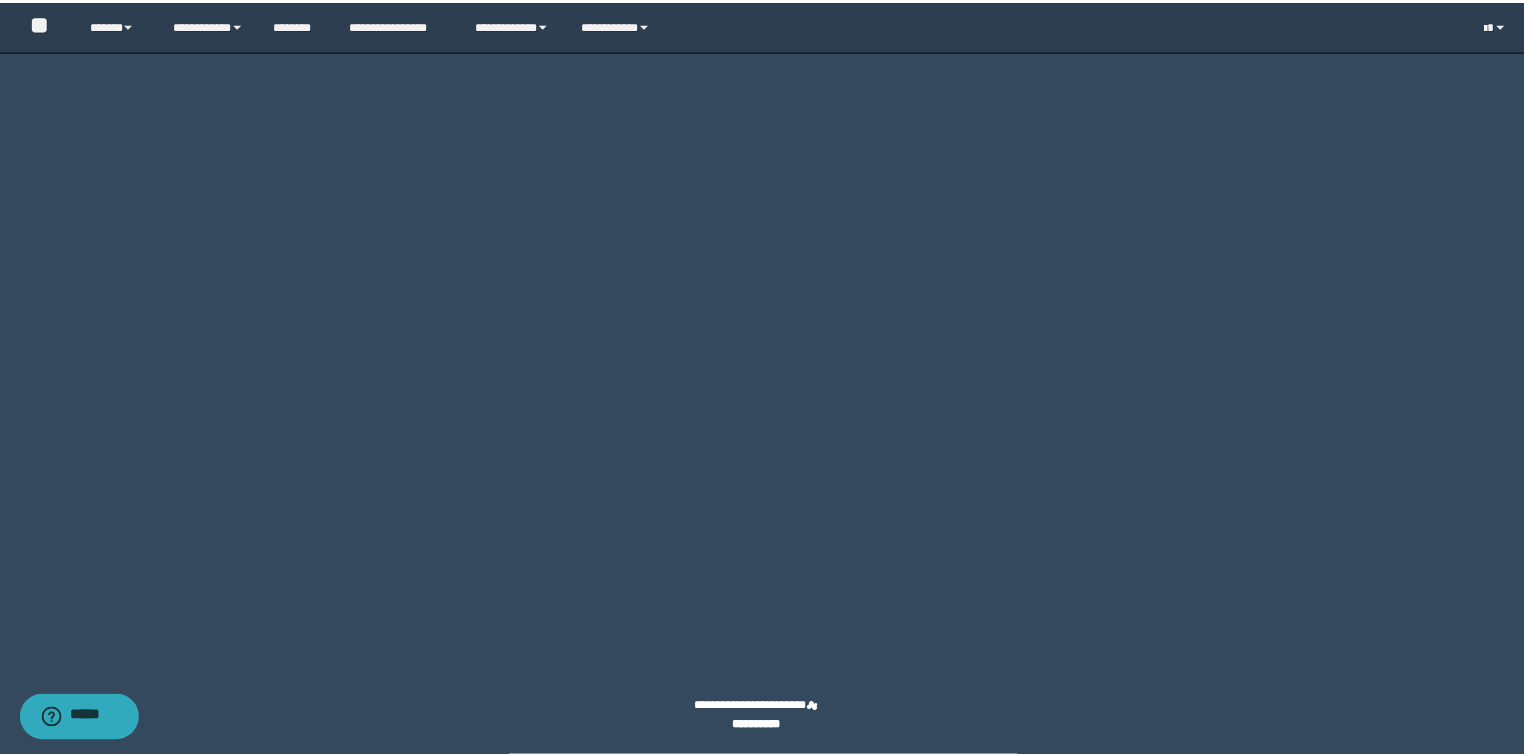scroll, scrollTop: 12908, scrollLeft: 0, axis: vertical 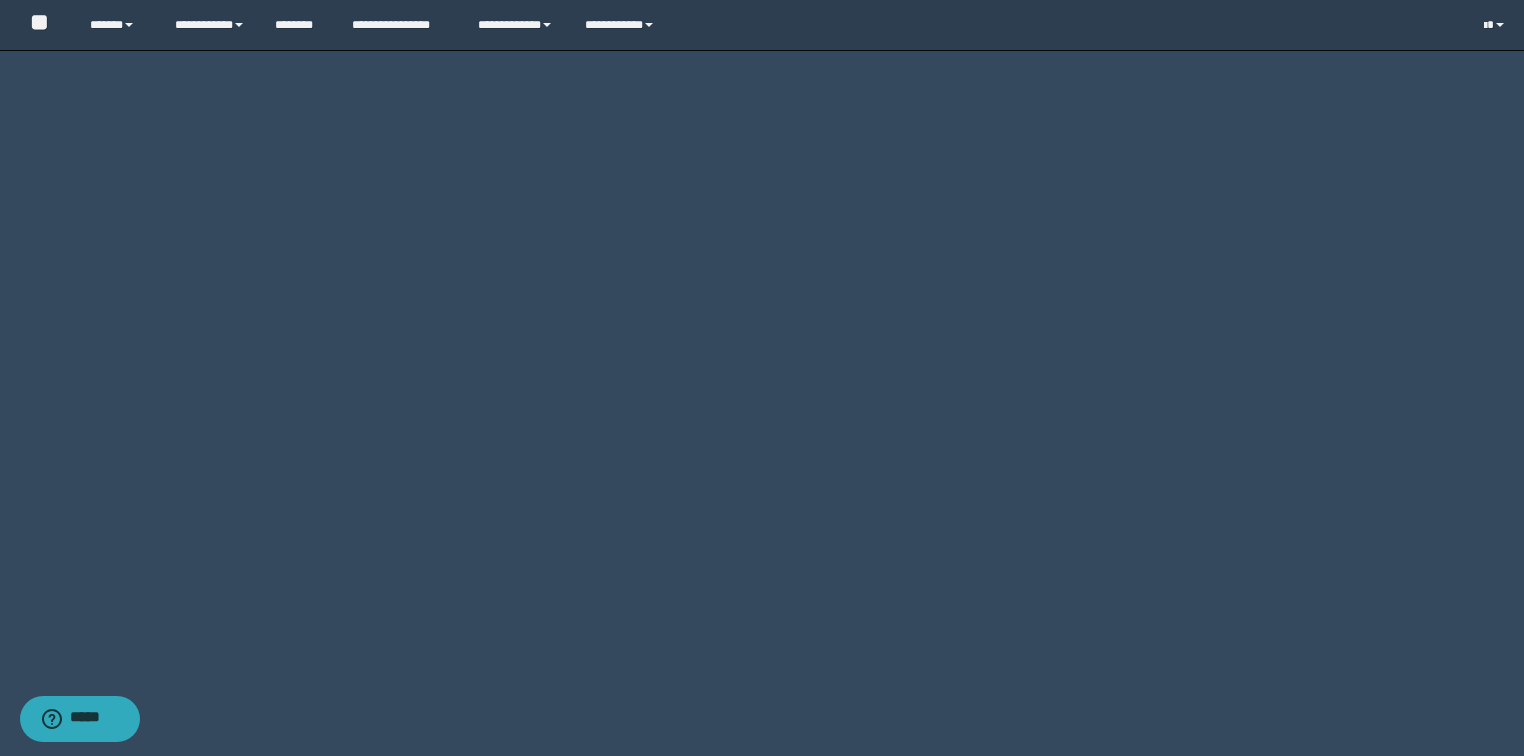 click on "********" at bounding box center [1431, -2195] 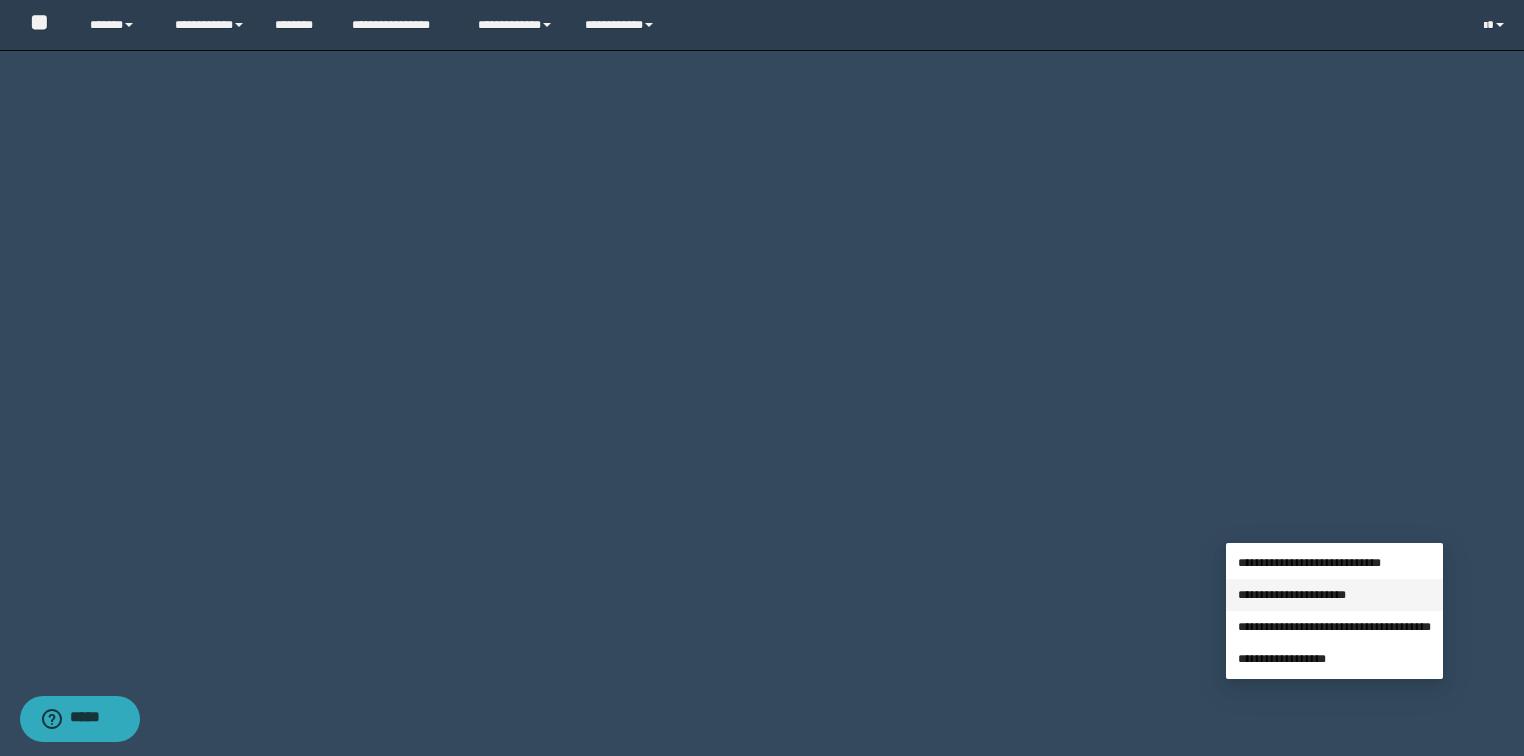 click on "**********" at bounding box center [1292, 595] 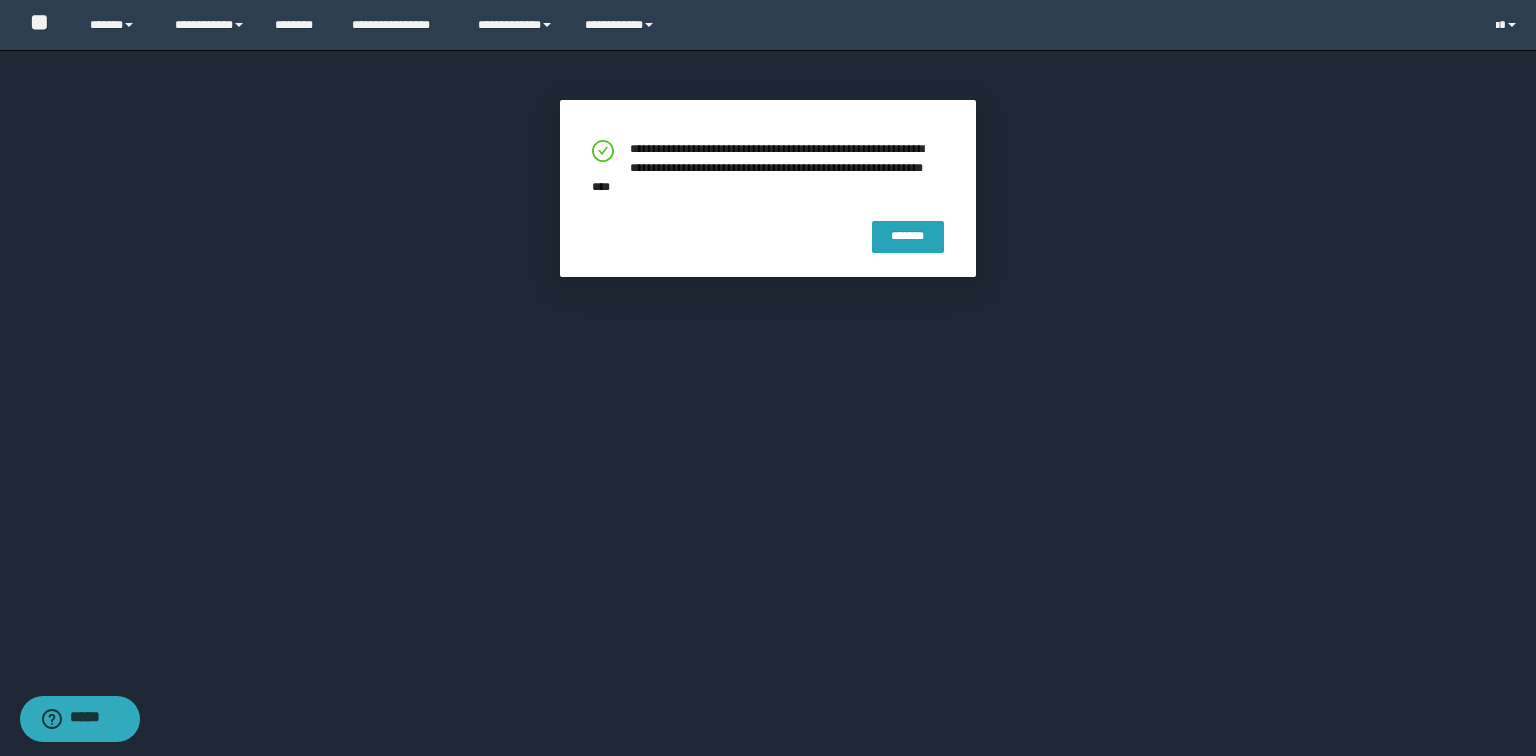 click on "*******" at bounding box center [908, 236] 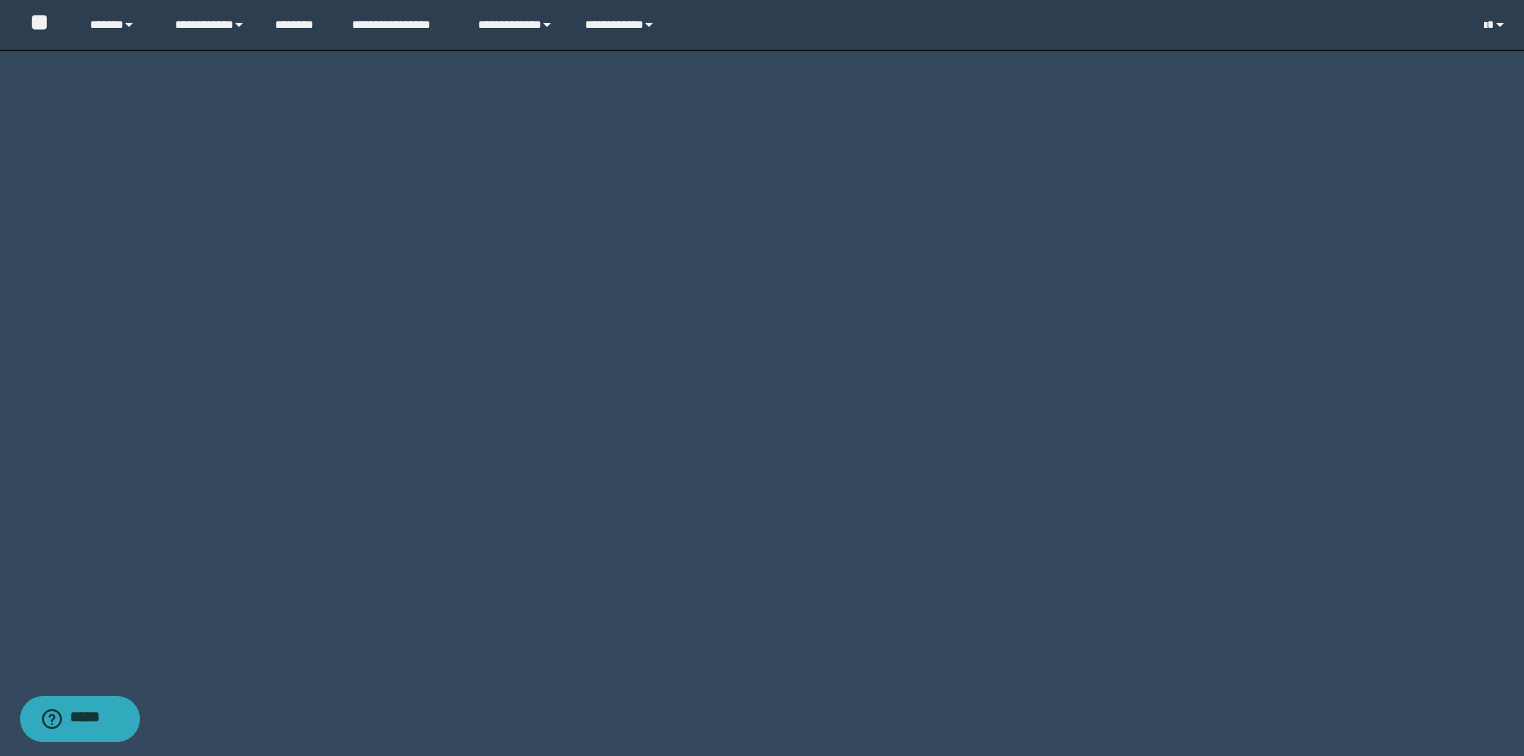 click on "********" at bounding box center [1431, -2121] 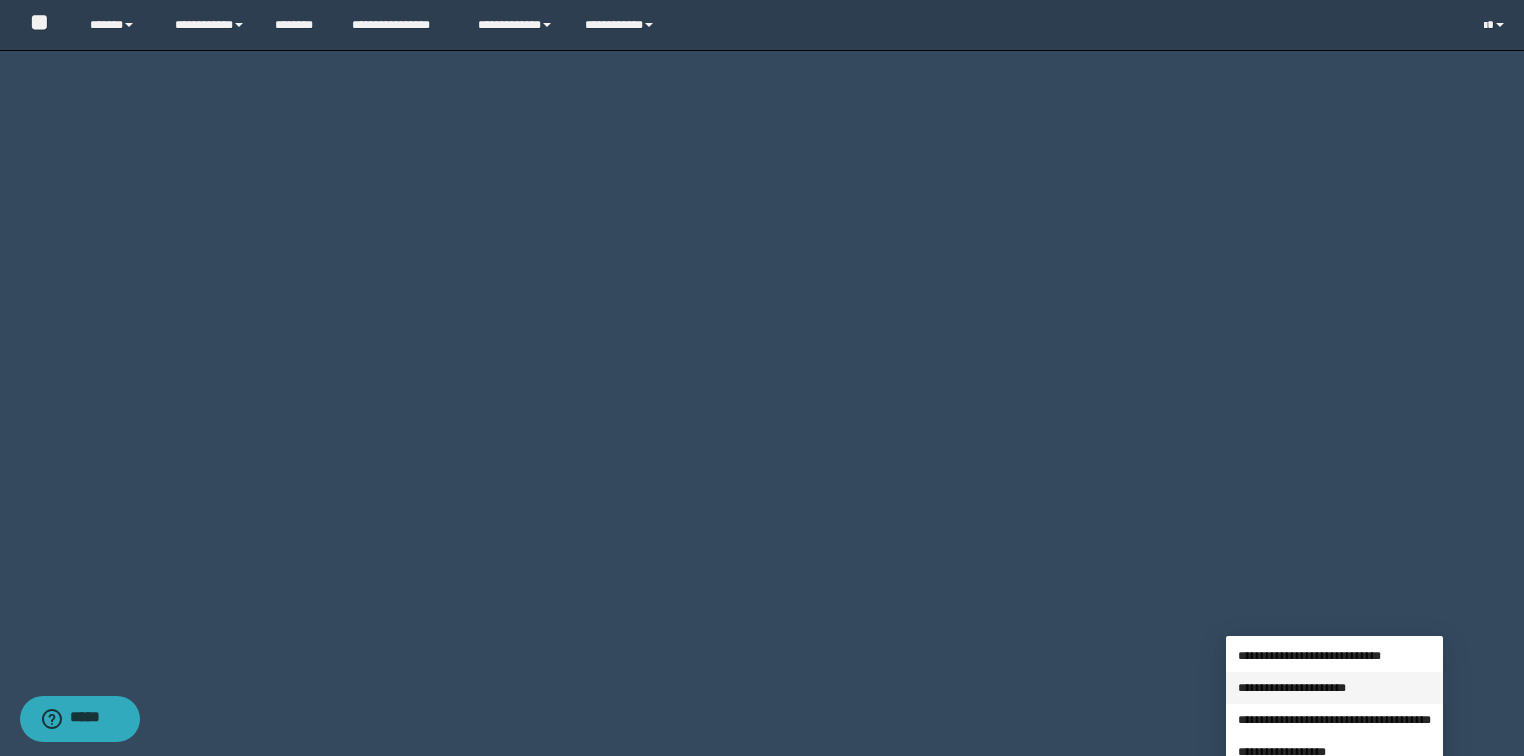 click on "**********" at bounding box center [1292, 688] 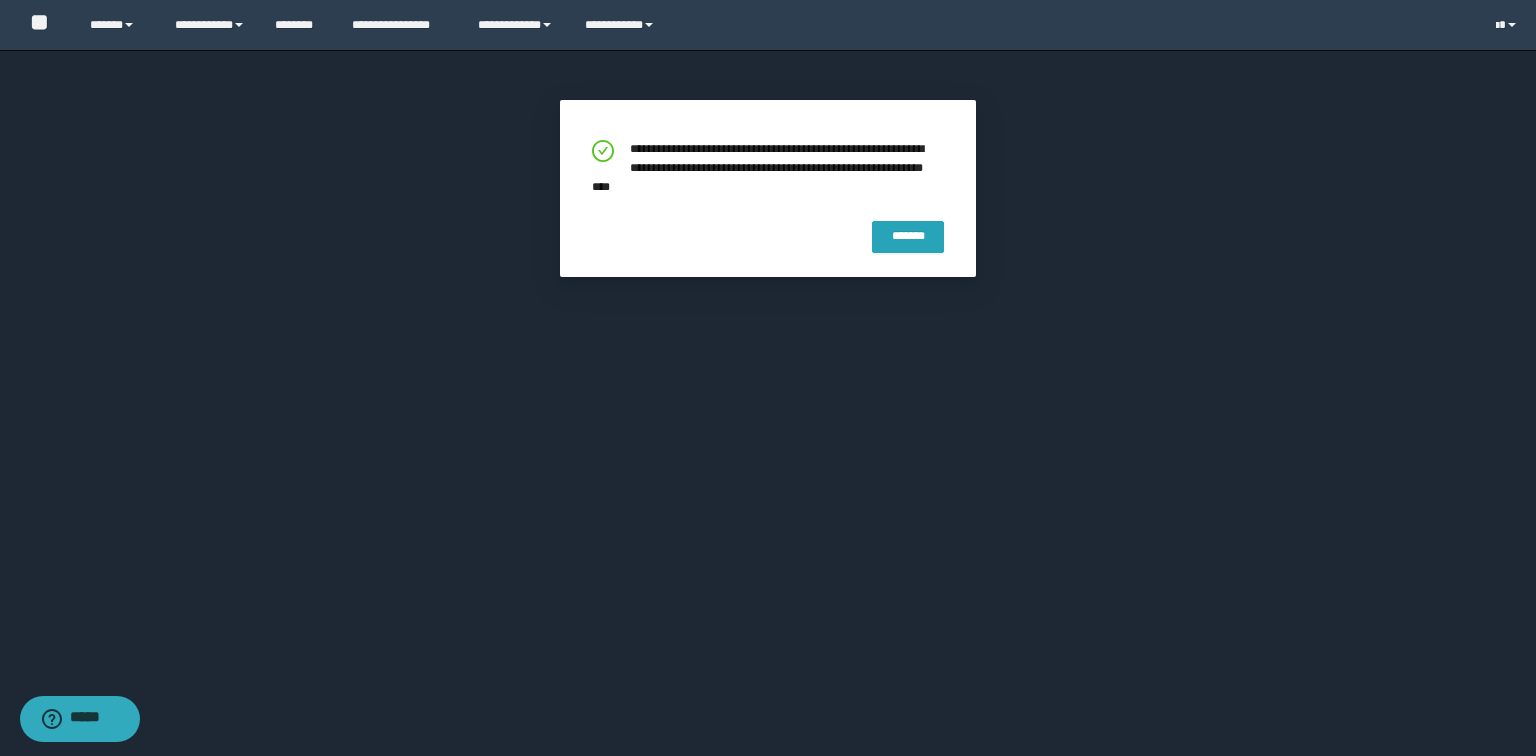 click on "*******" at bounding box center [908, 236] 